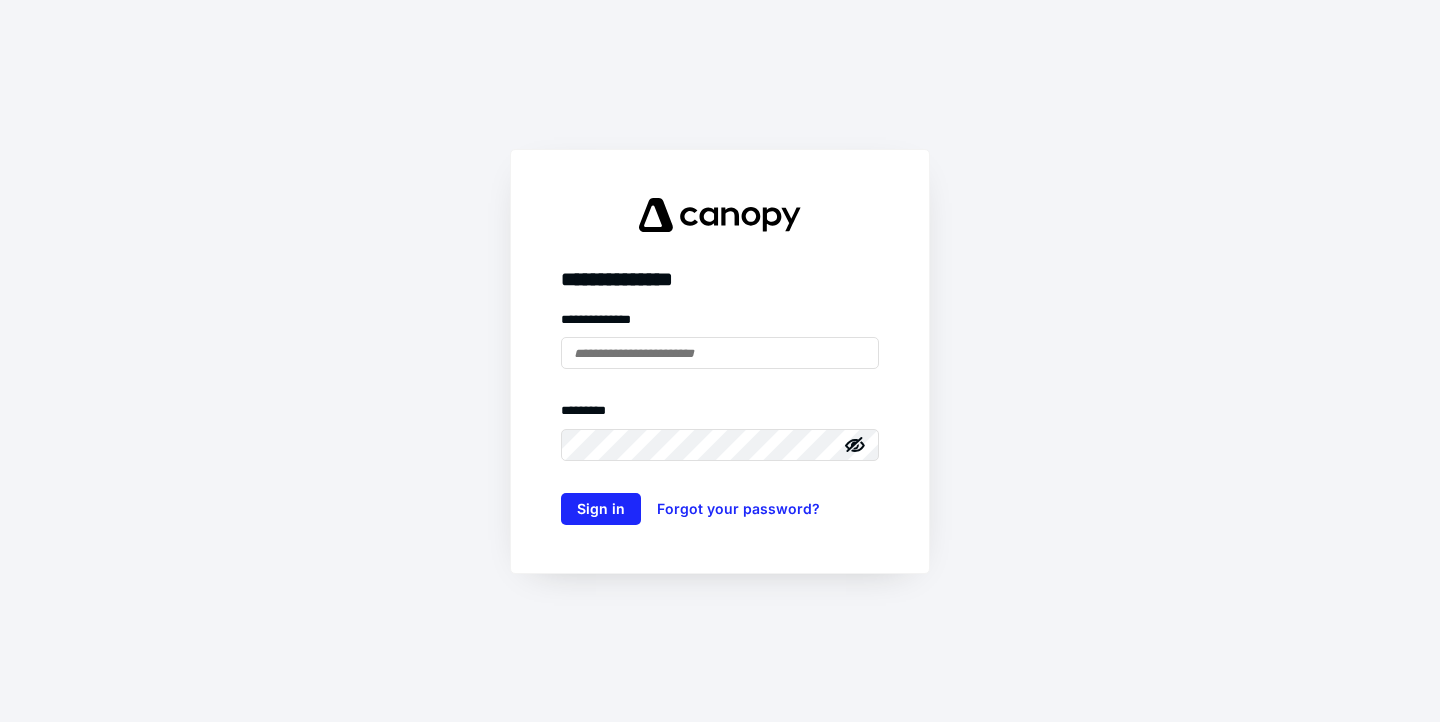 scroll, scrollTop: 0, scrollLeft: 0, axis: both 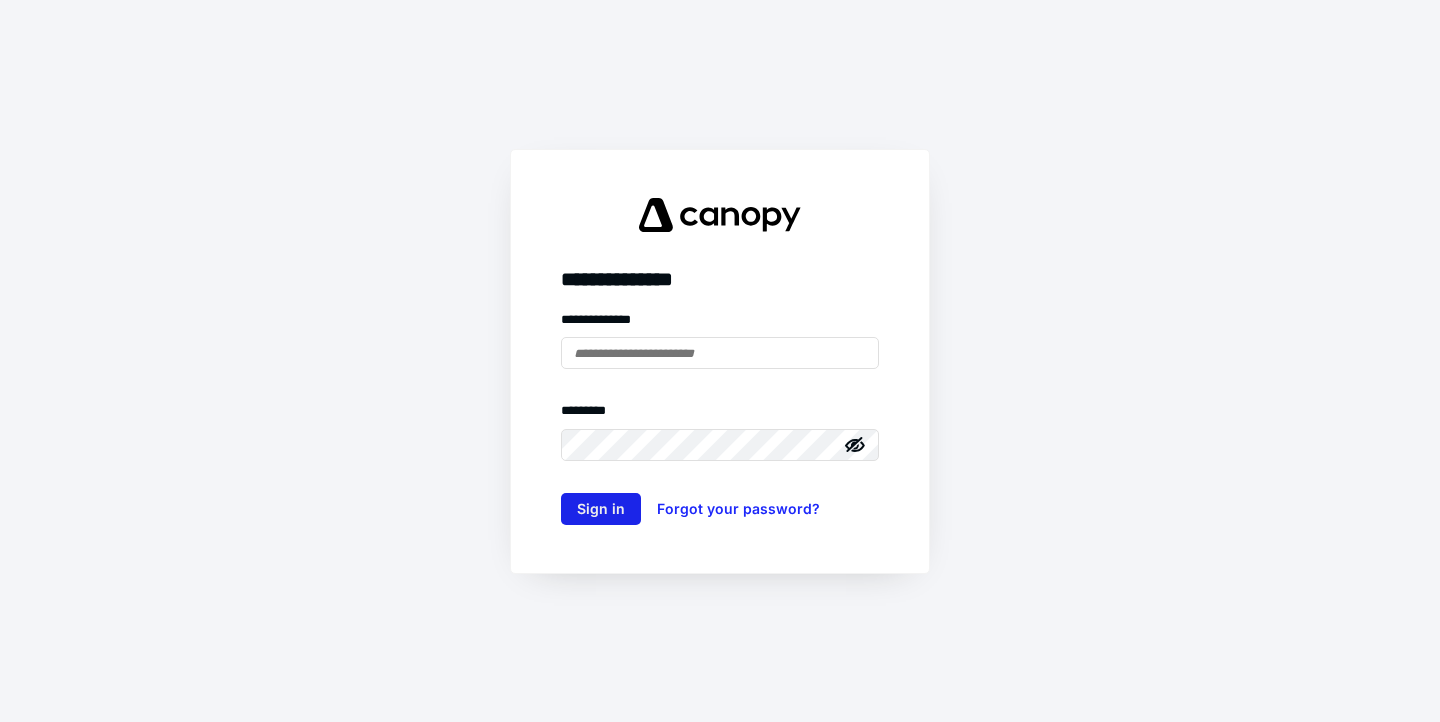 type on "**********" 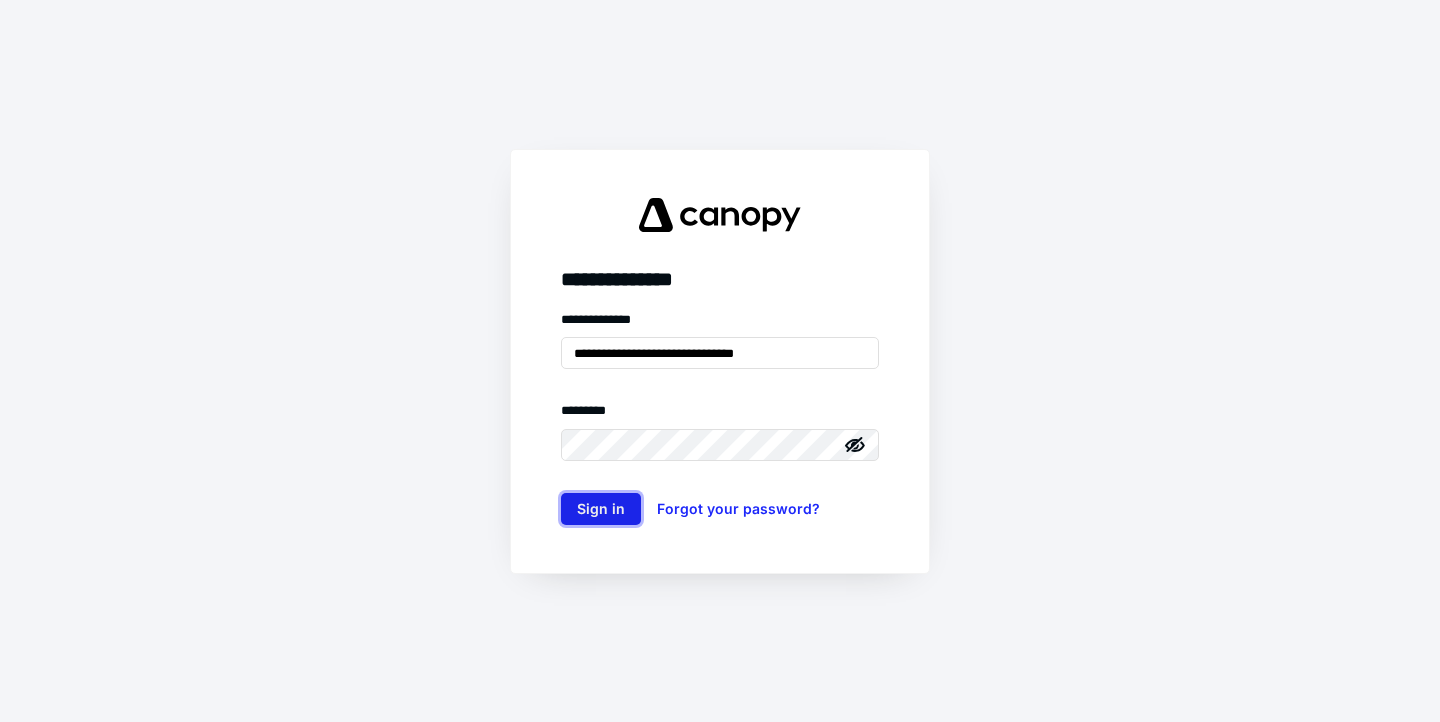 click on "Sign in" at bounding box center [601, 509] 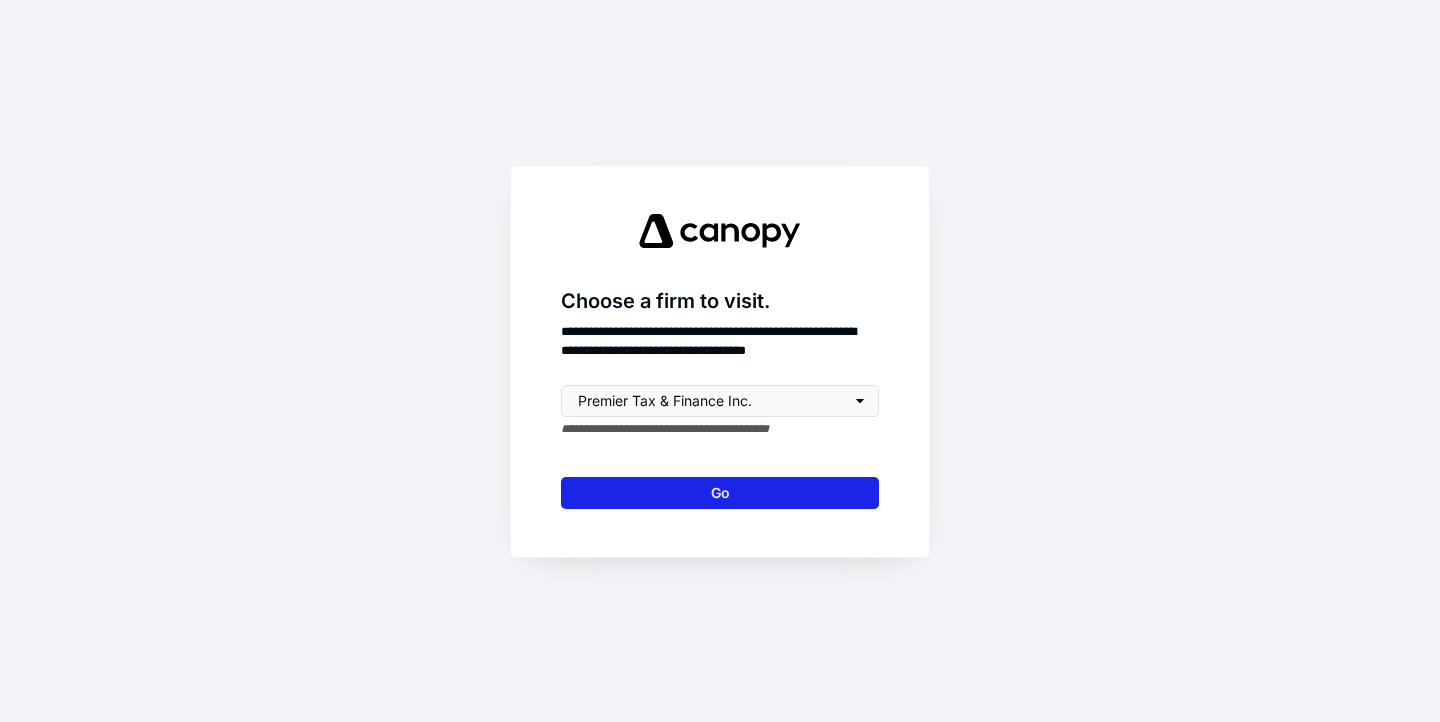 click on "Go" at bounding box center [720, 493] 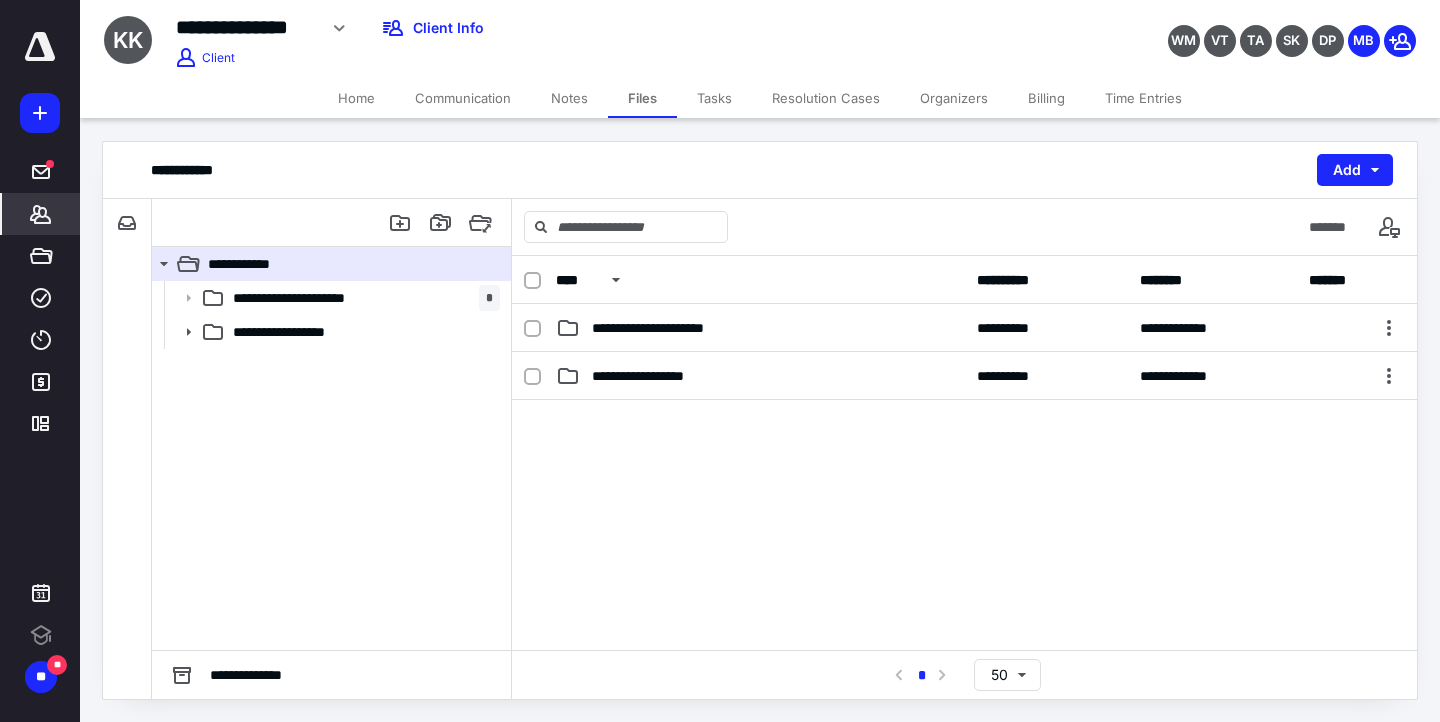 click 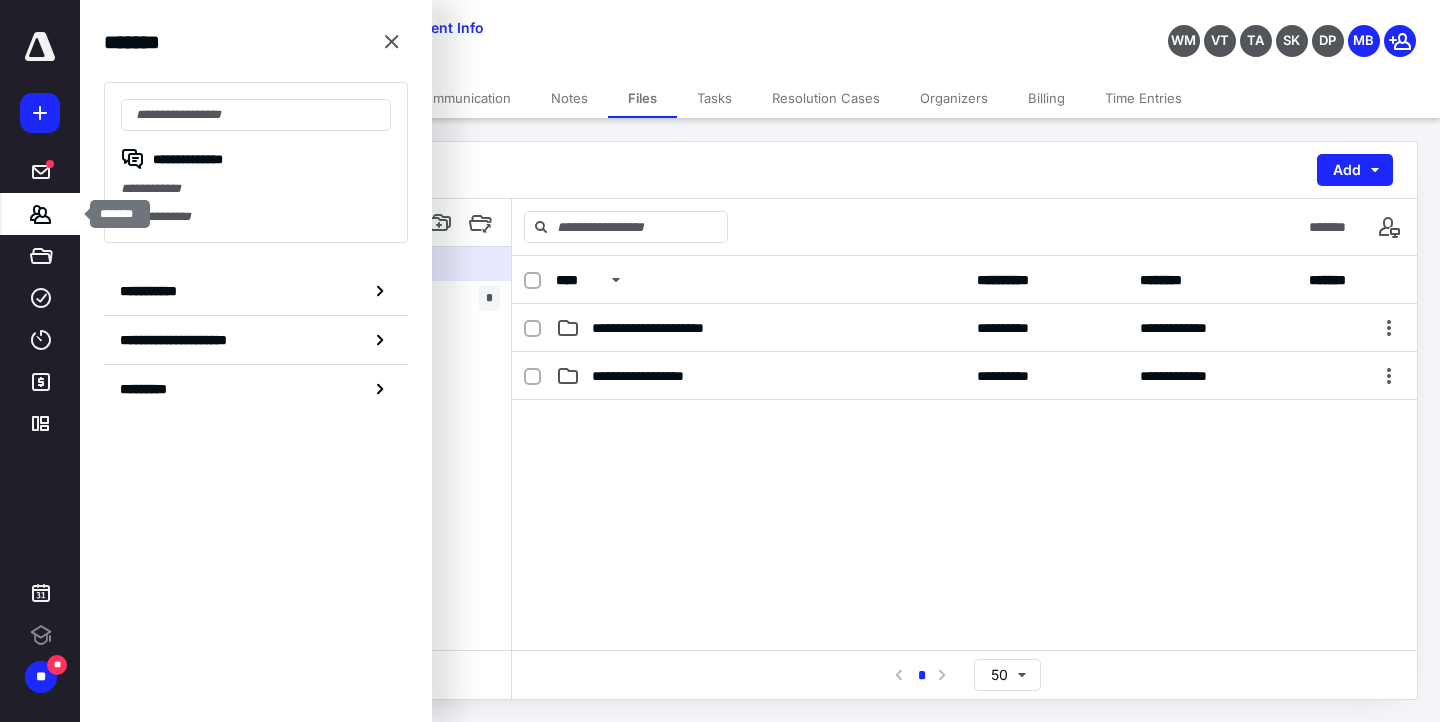 scroll, scrollTop: 0, scrollLeft: 0, axis: both 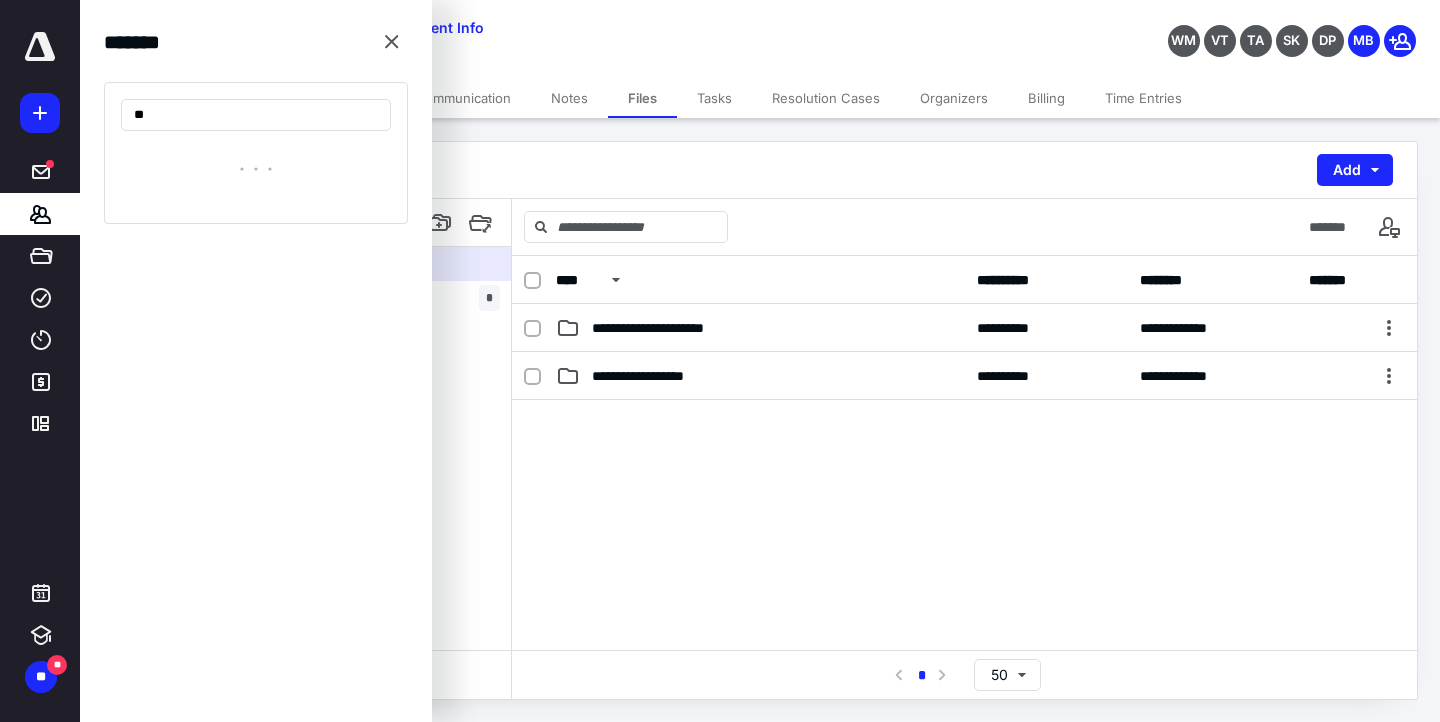 type on "*" 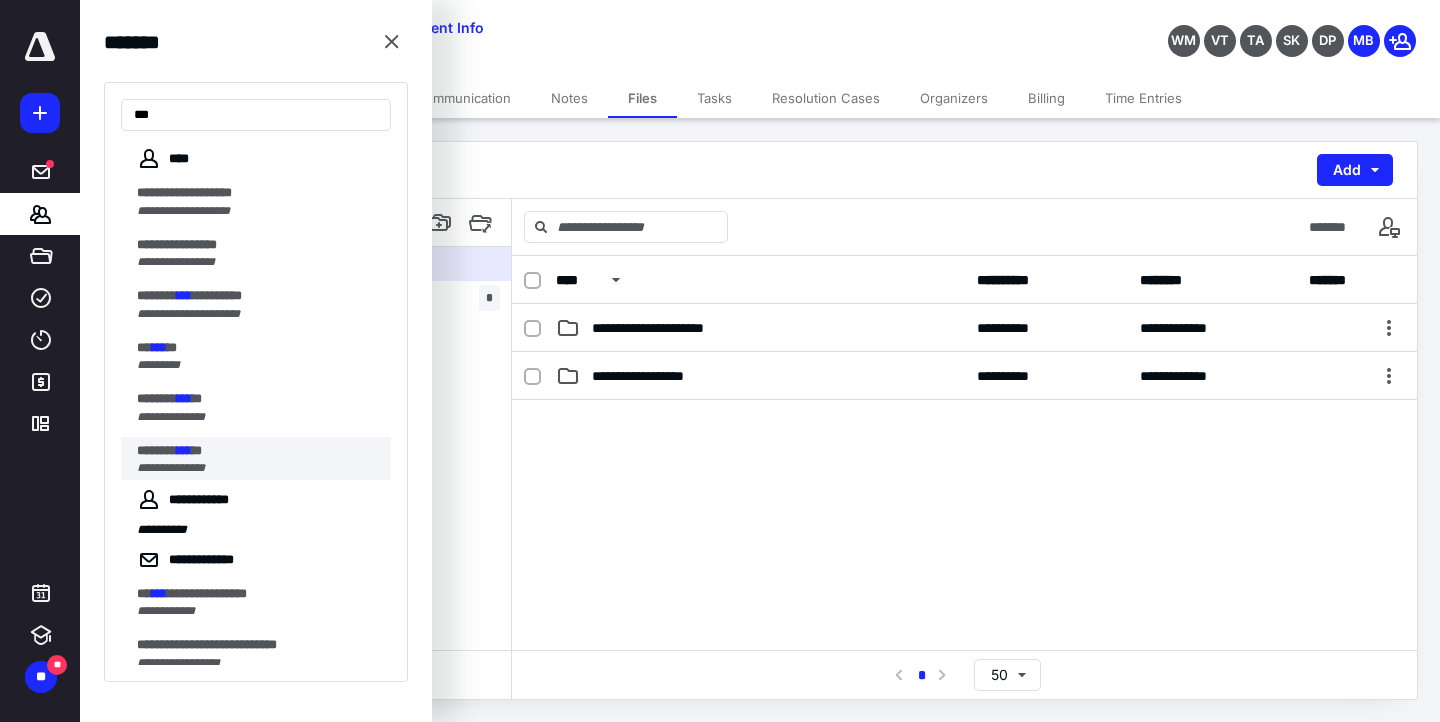 type on "***" 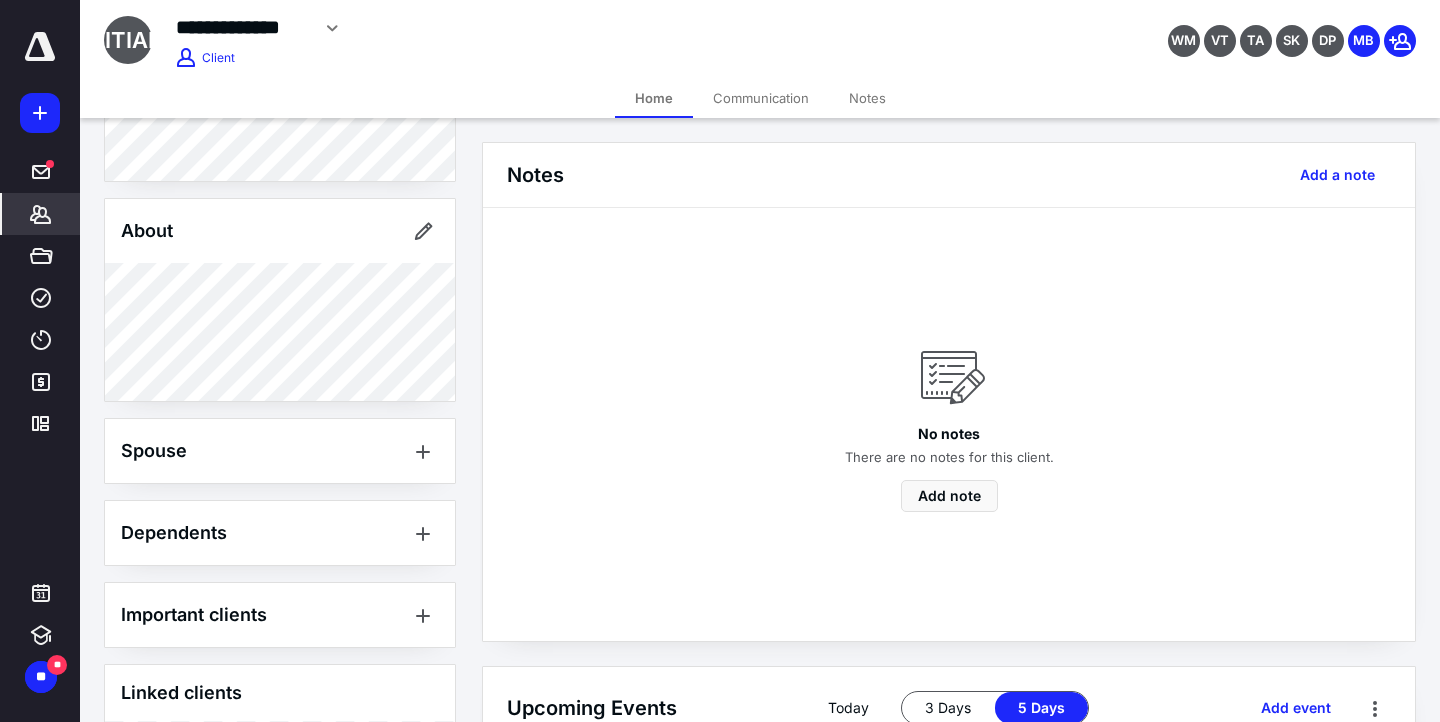 scroll, scrollTop: 173, scrollLeft: 0, axis: vertical 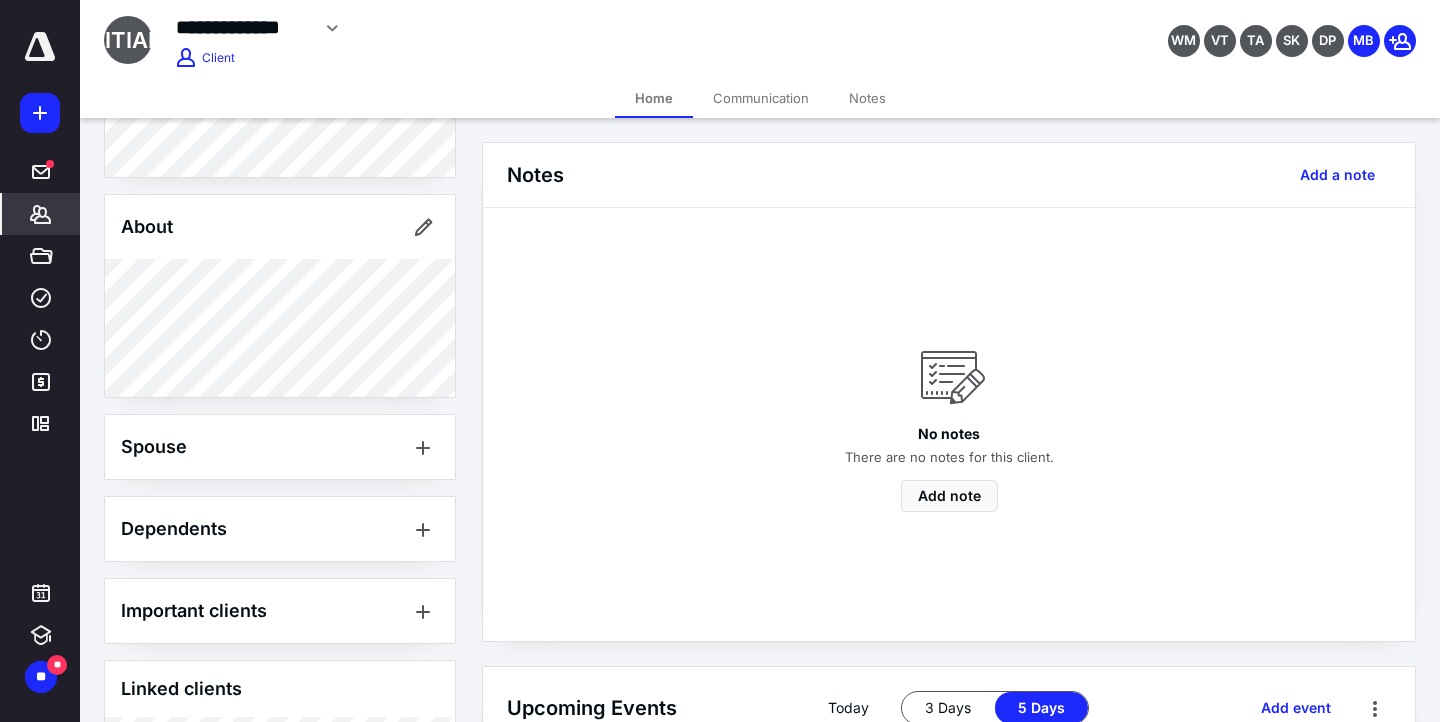 click on "*******" at bounding box center [41, 214] 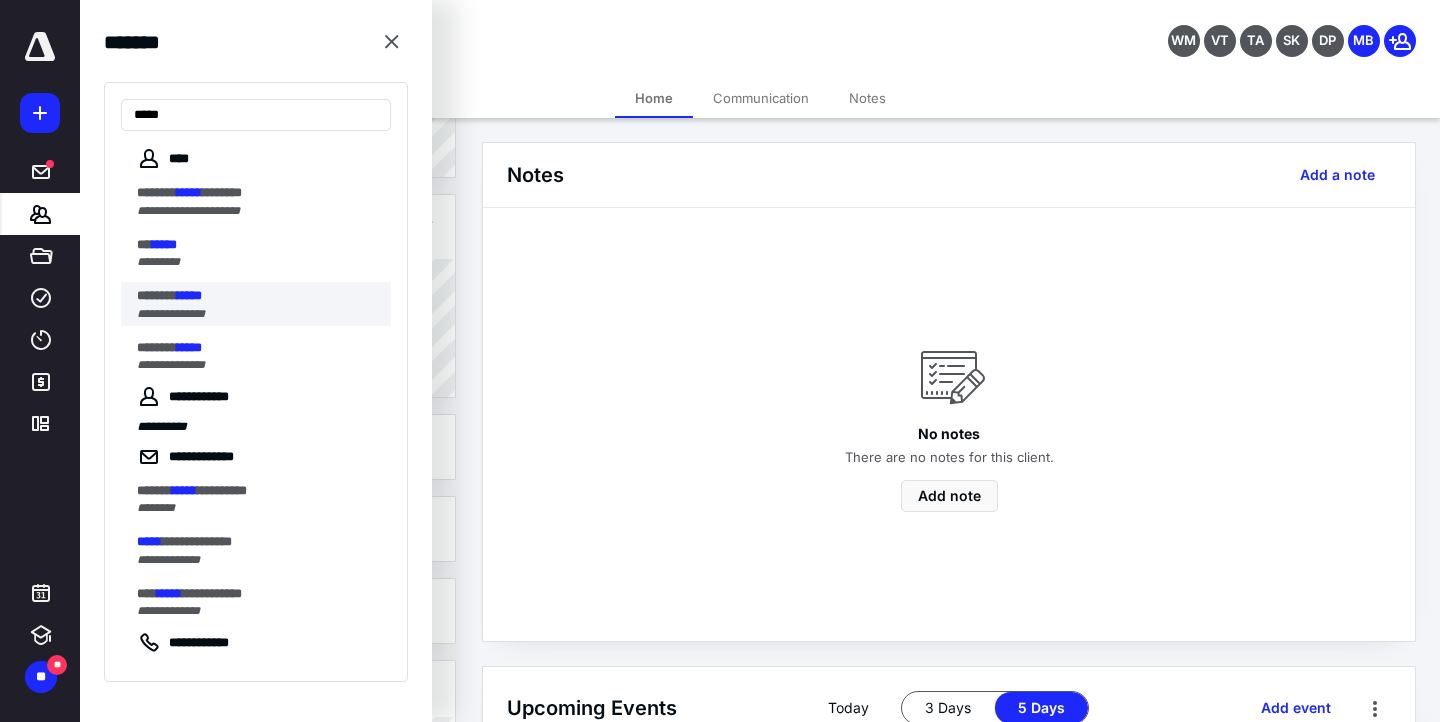 type on "*****" 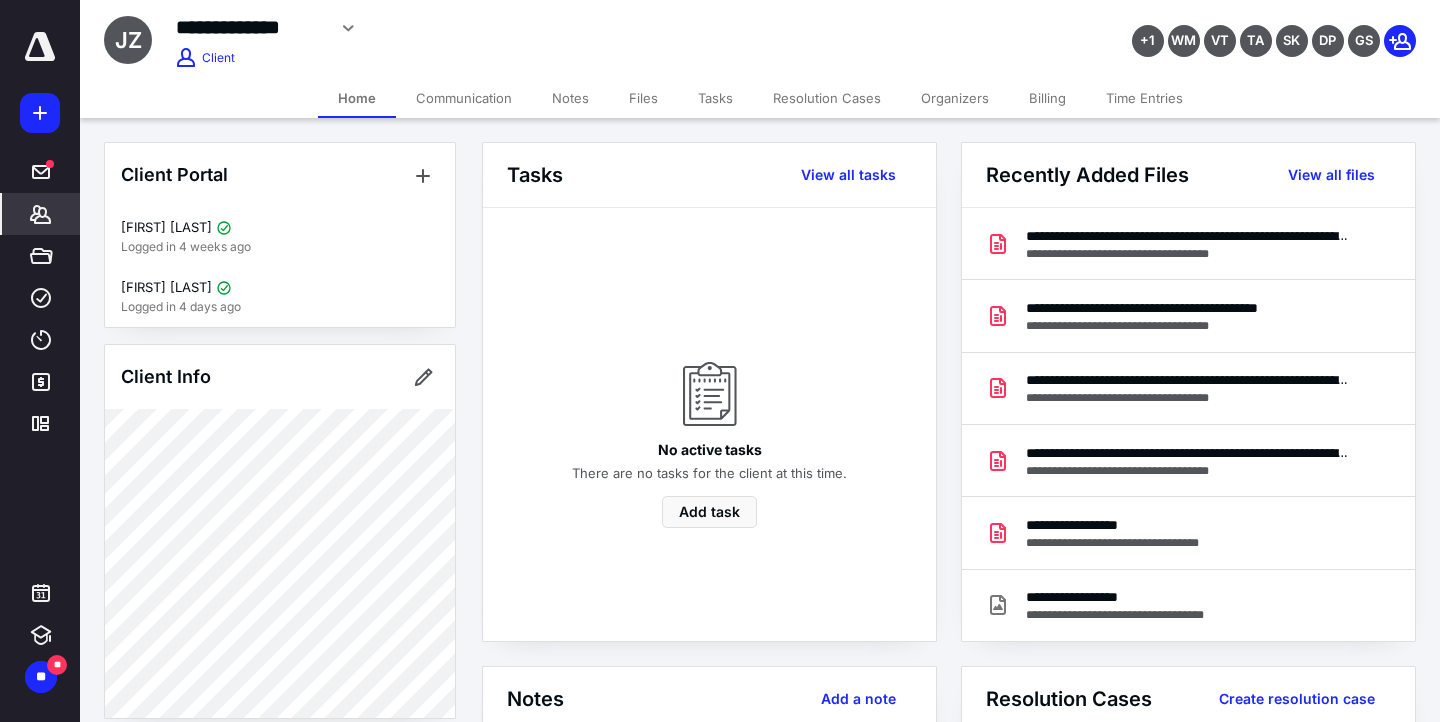 click on "Files" at bounding box center (643, 98) 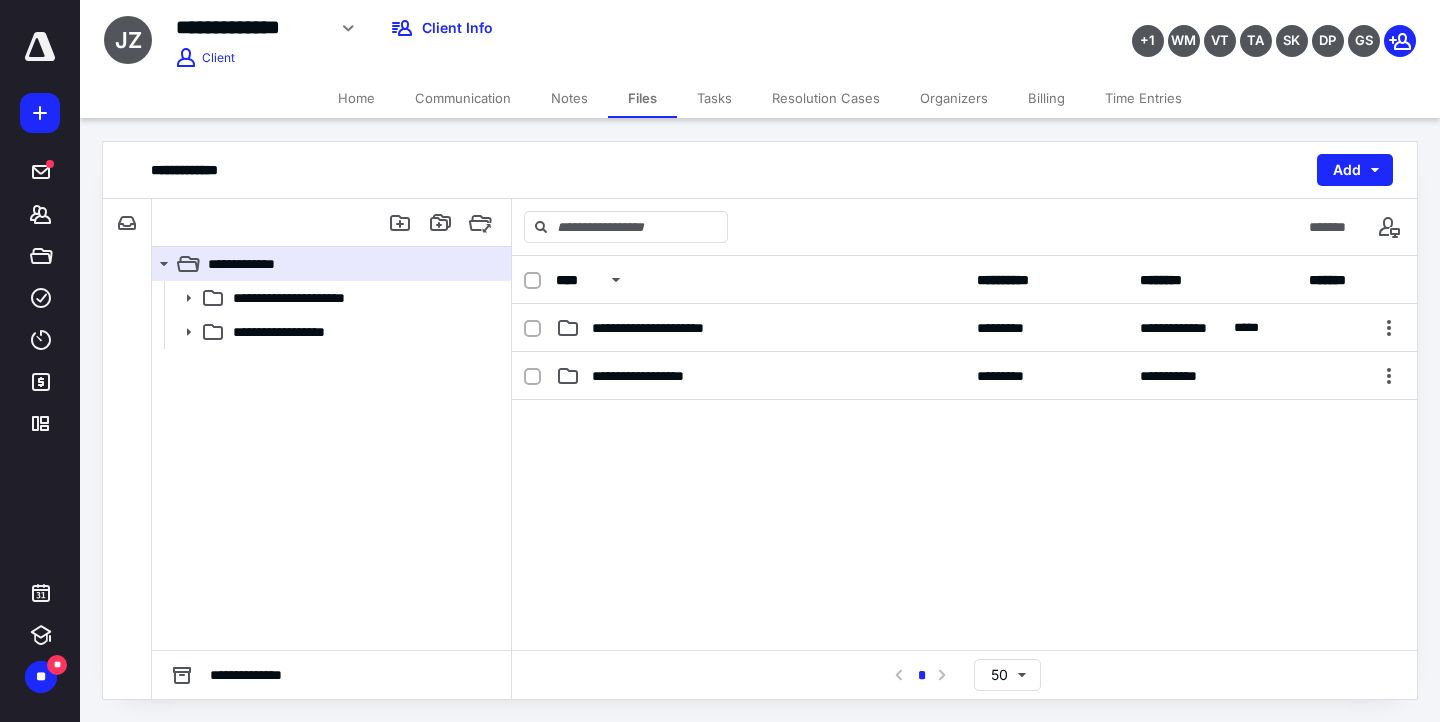 click on "Notes" at bounding box center (569, 98) 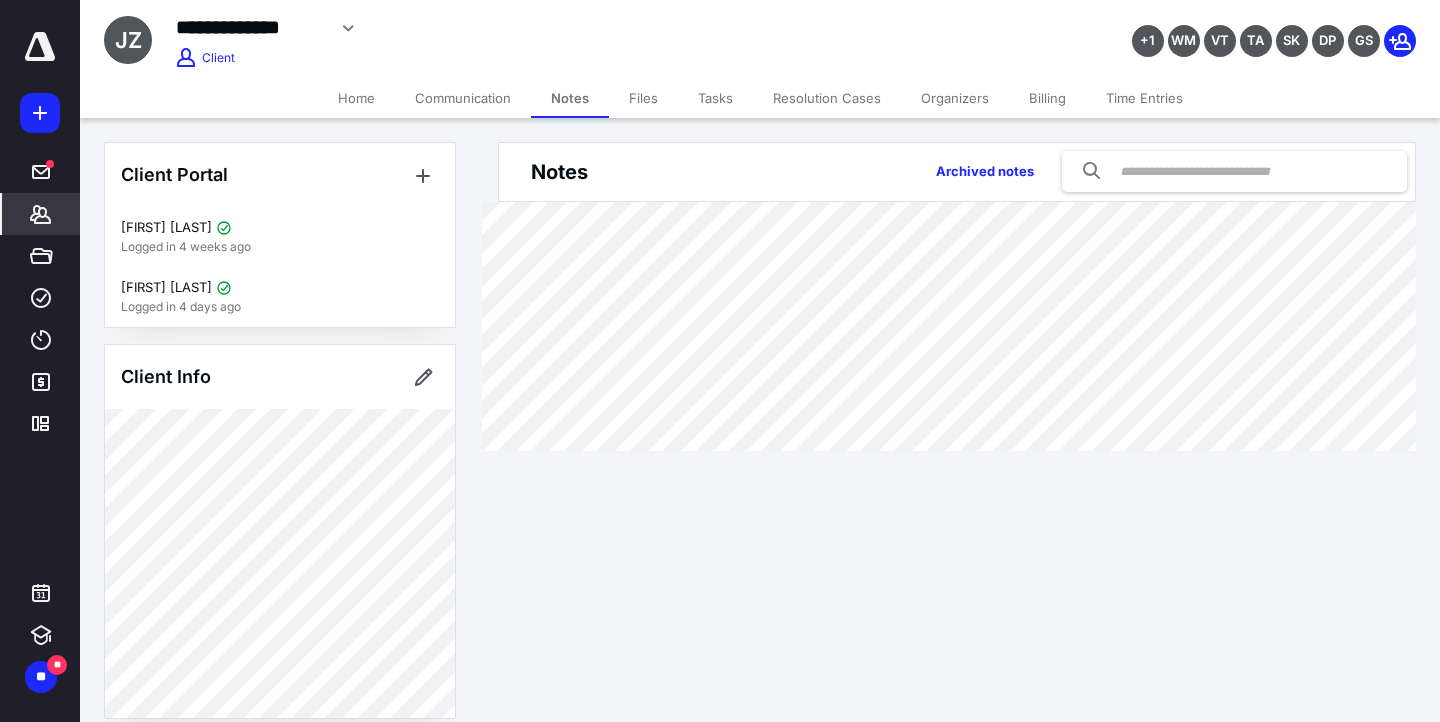 click on "Files" at bounding box center (643, 98) 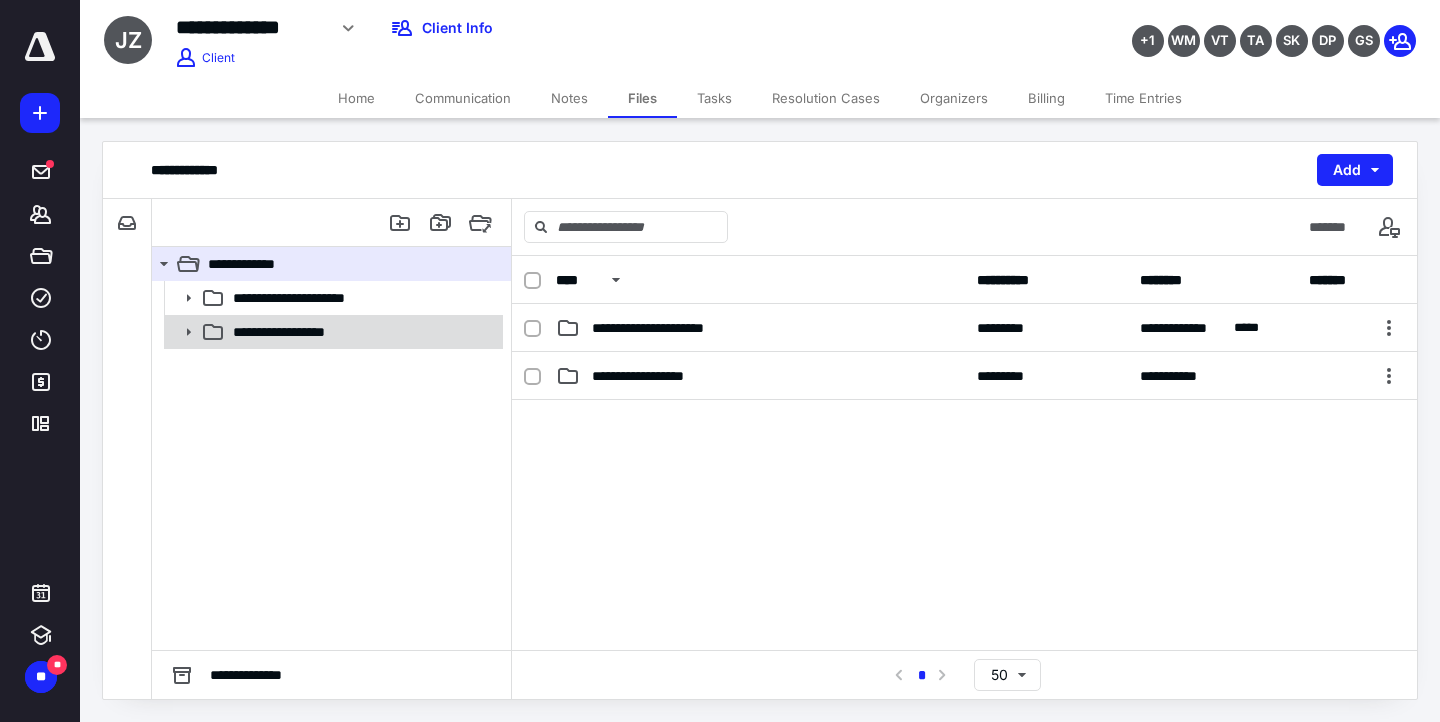 click 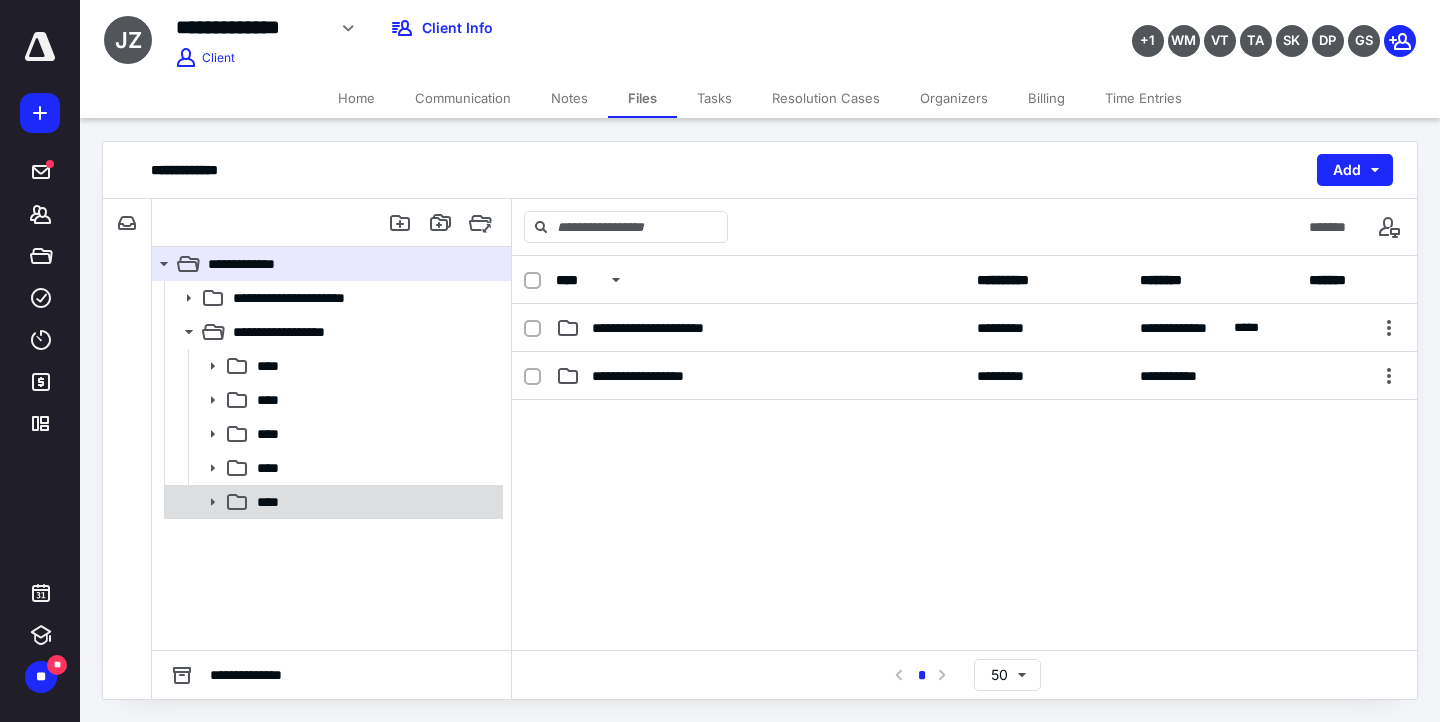 click 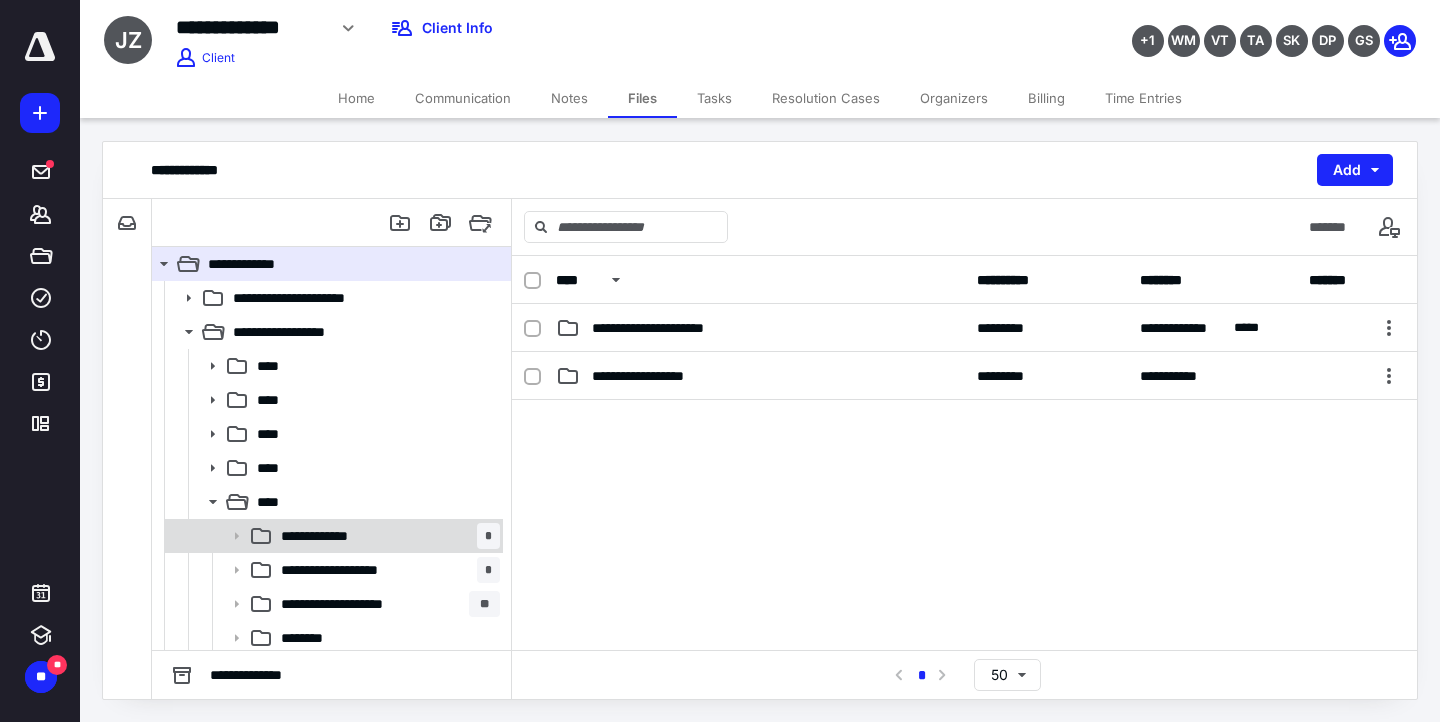 click on "**********" at bounding box center [332, 536] 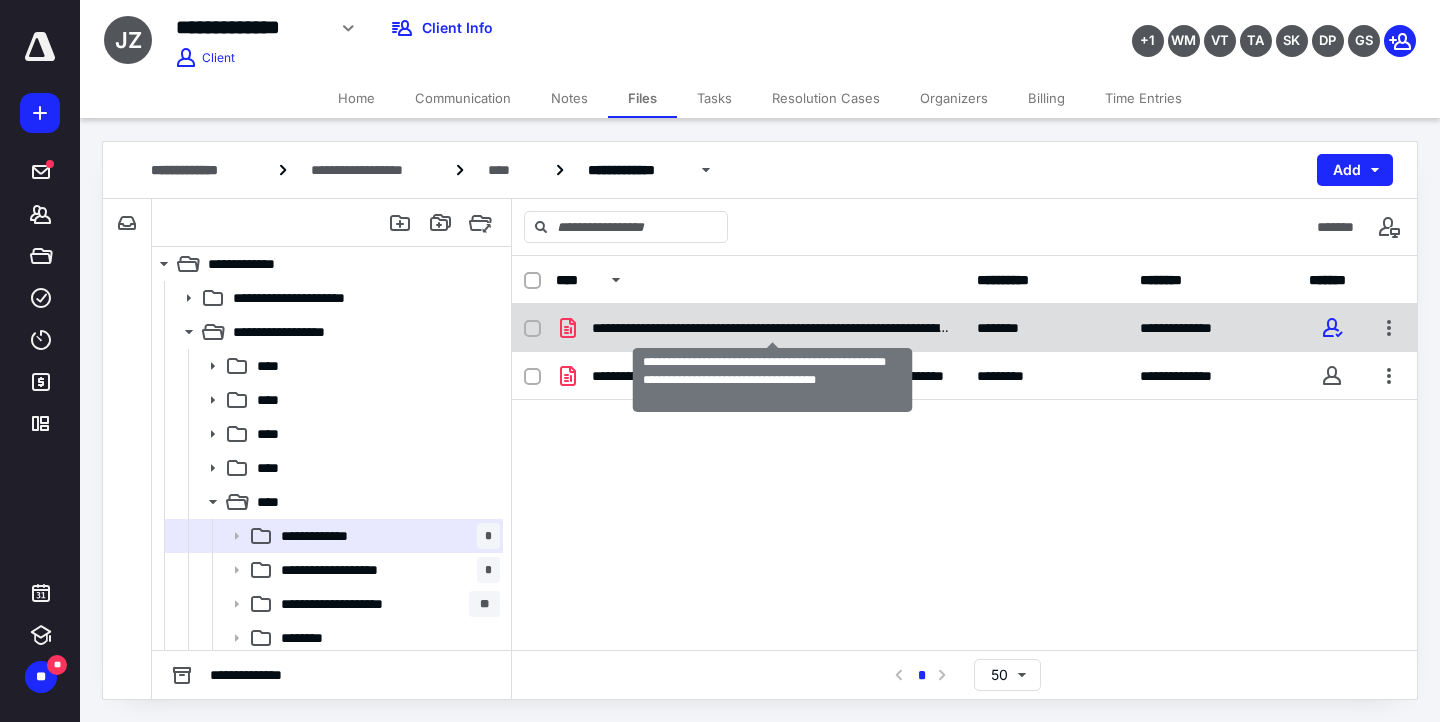 click on "**********" at bounding box center [772, 328] 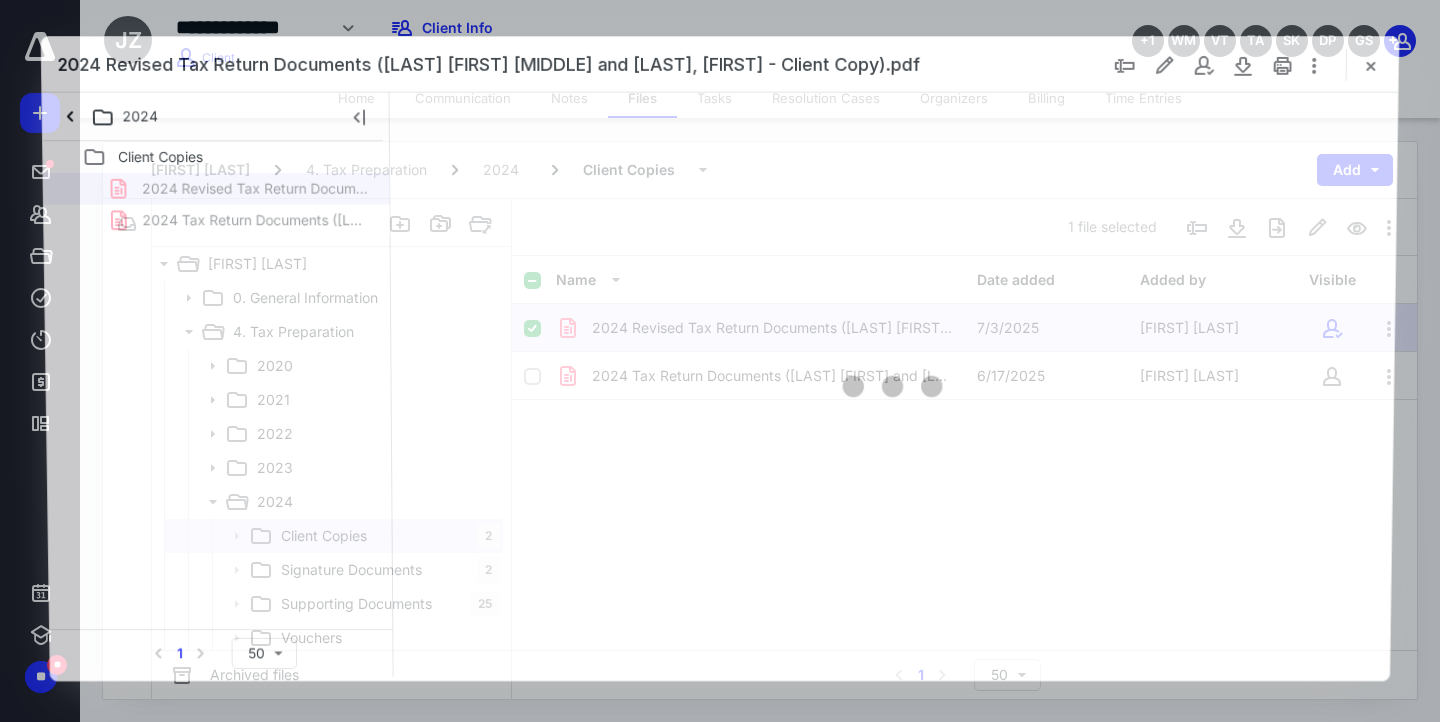 scroll, scrollTop: 0, scrollLeft: 0, axis: both 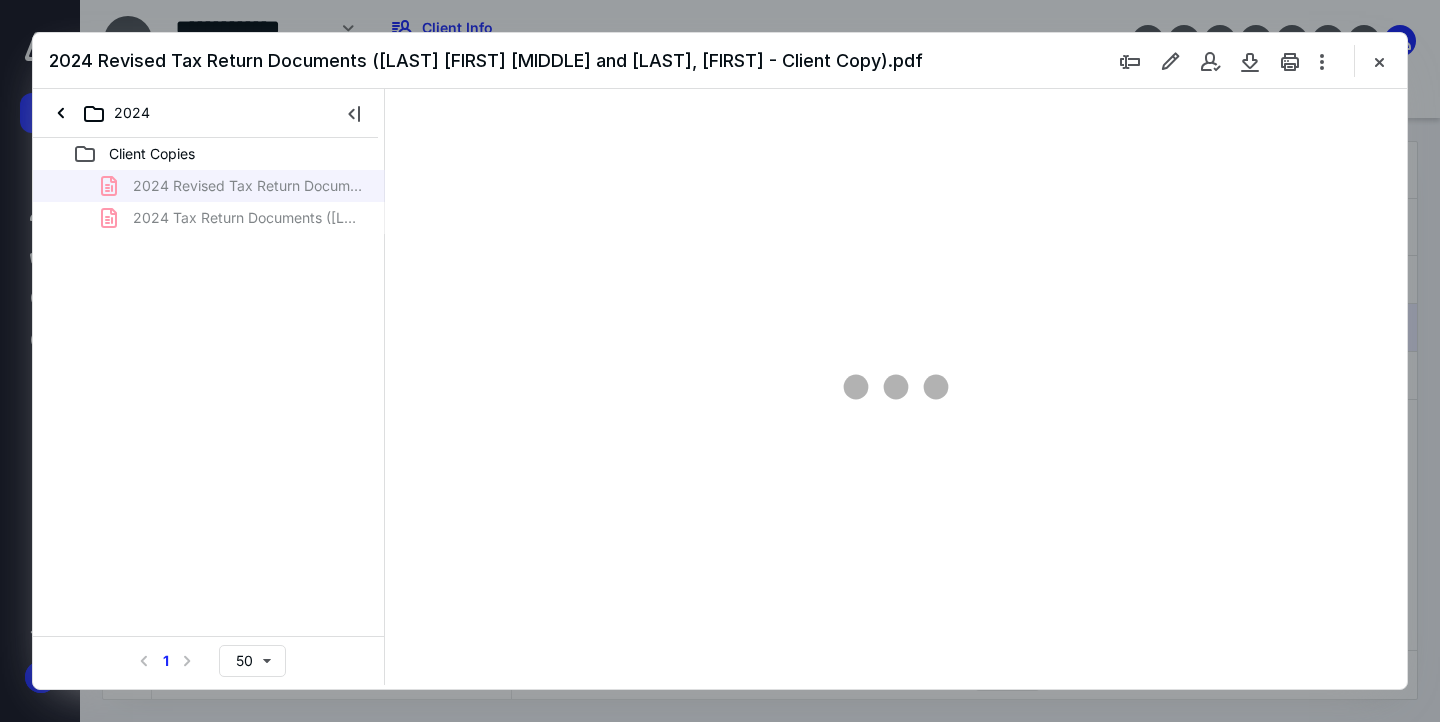 type on "65" 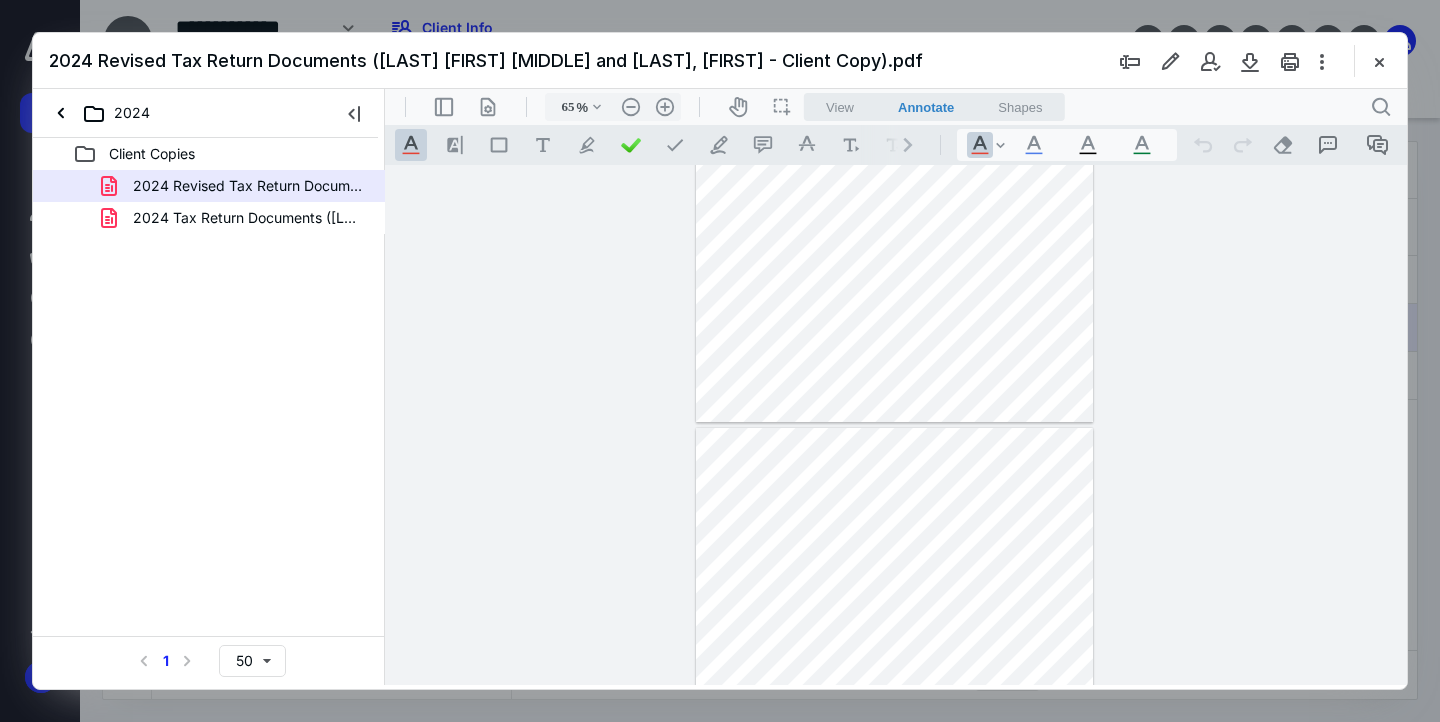 type on "*" 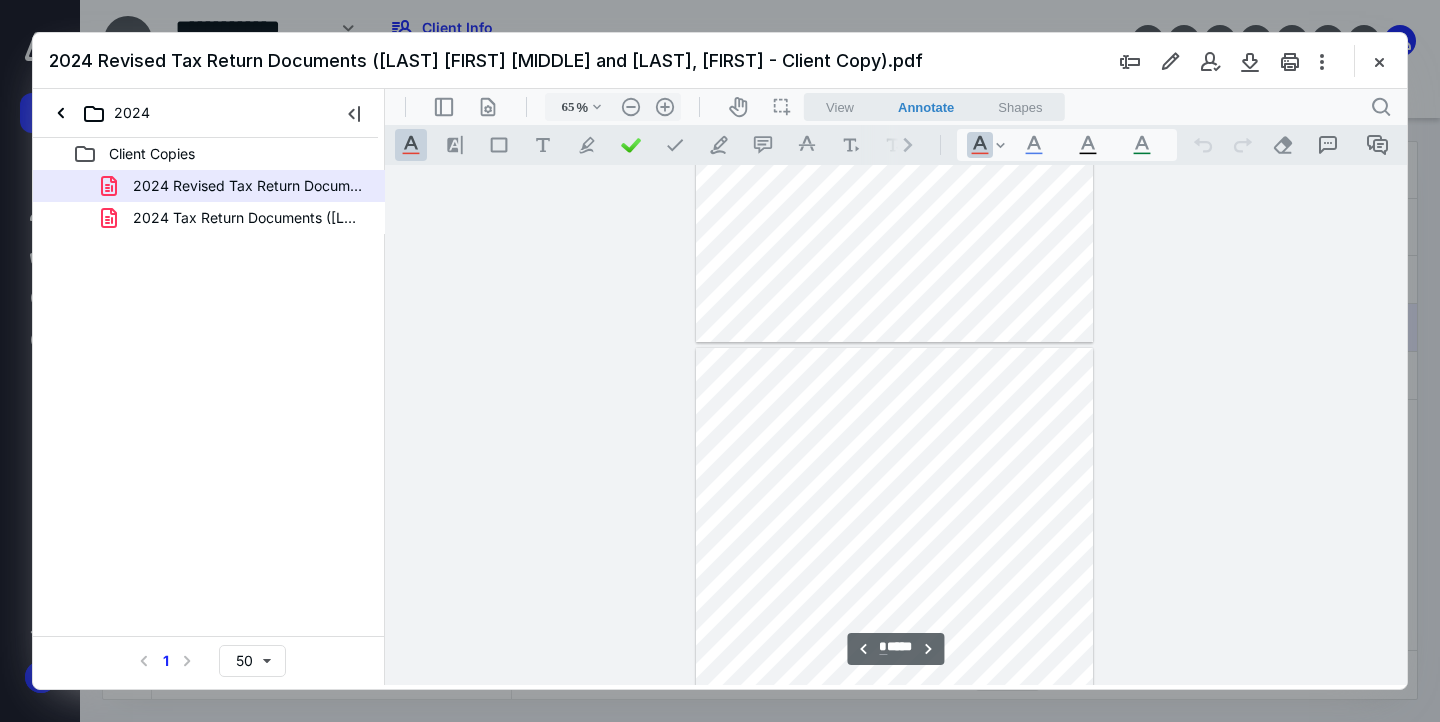 scroll, scrollTop: 338, scrollLeft: 0, axis: vertical 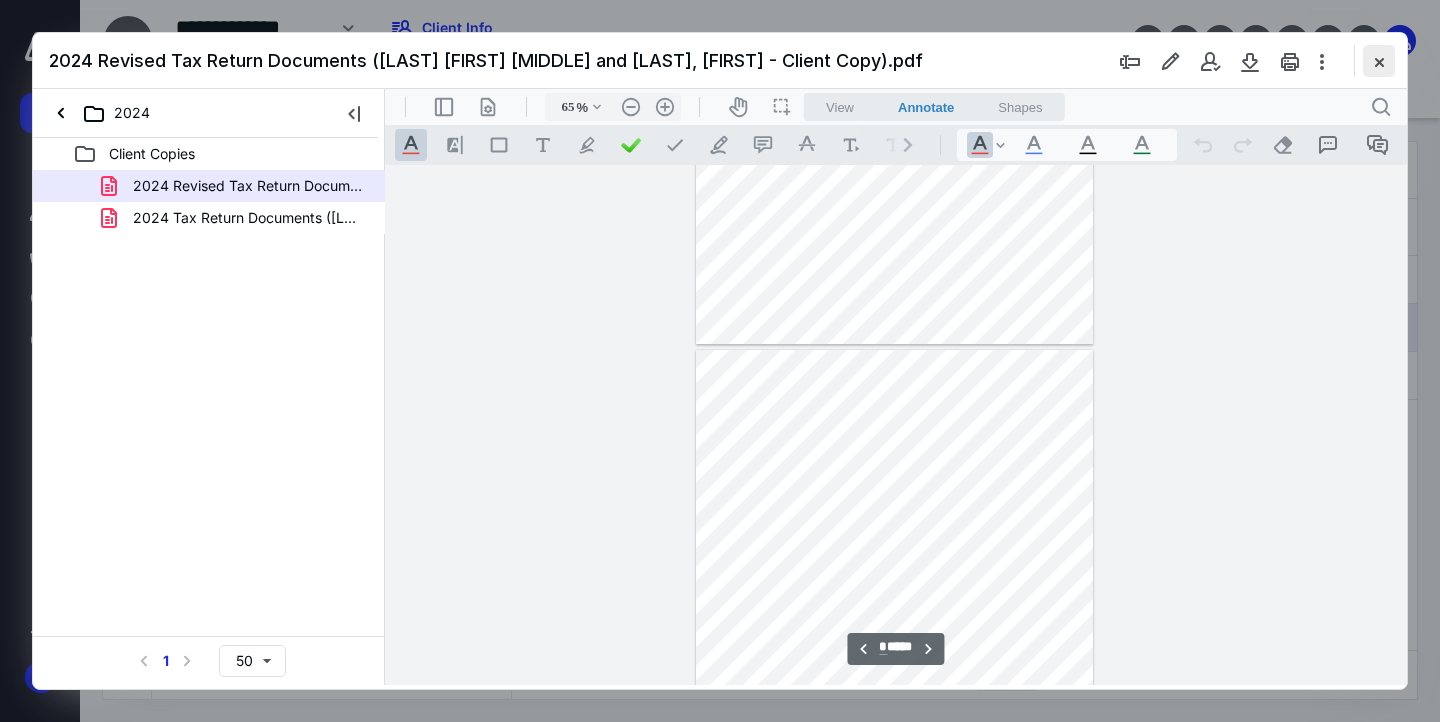 click at bounding box center (1379, 61) 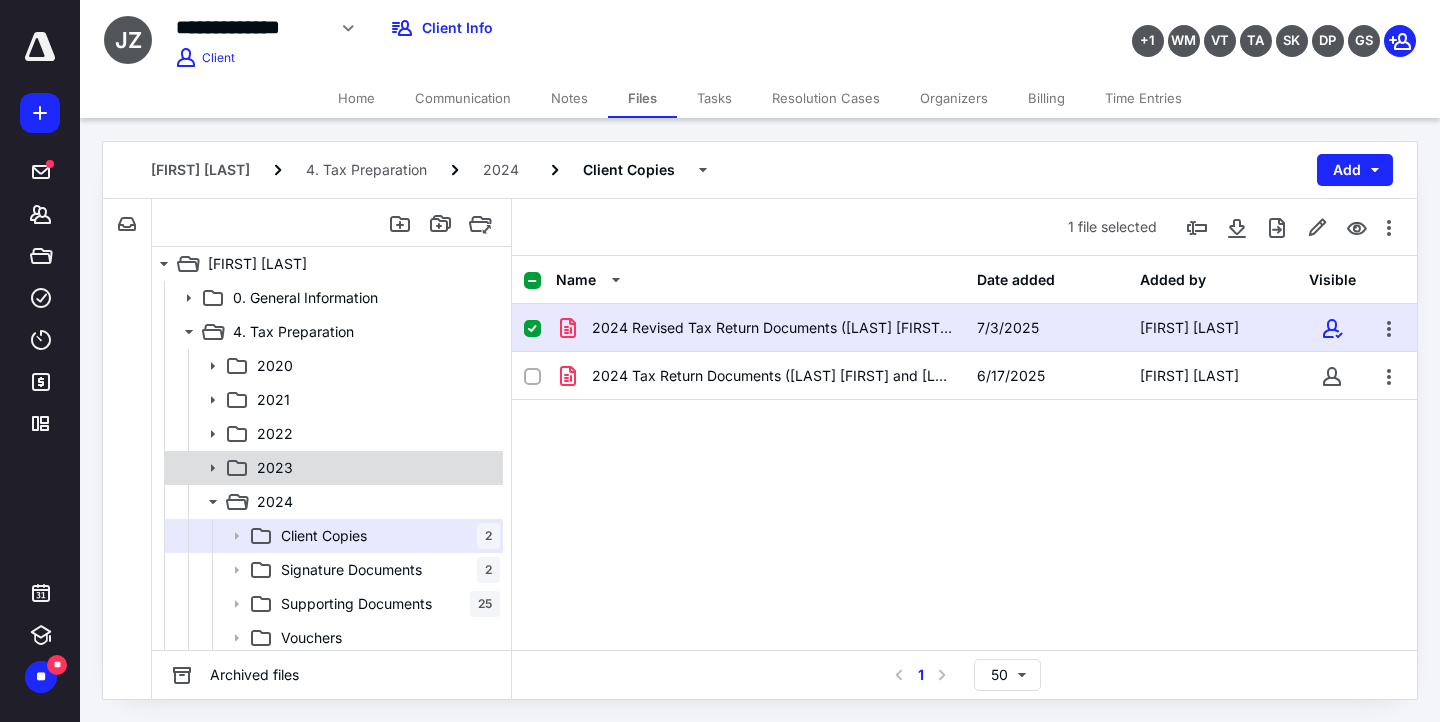 scroll, scrollTop: 5, scrollLeft: 0, axis: vertical 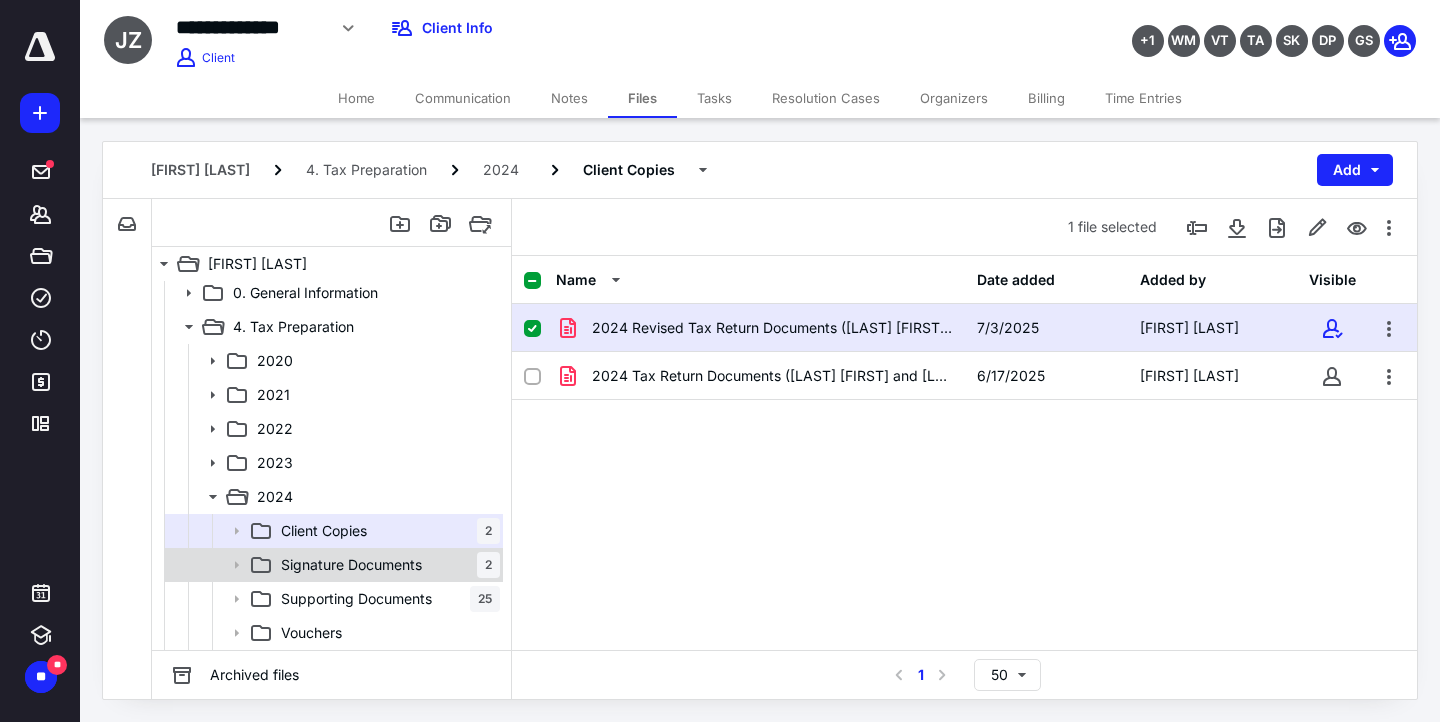 click 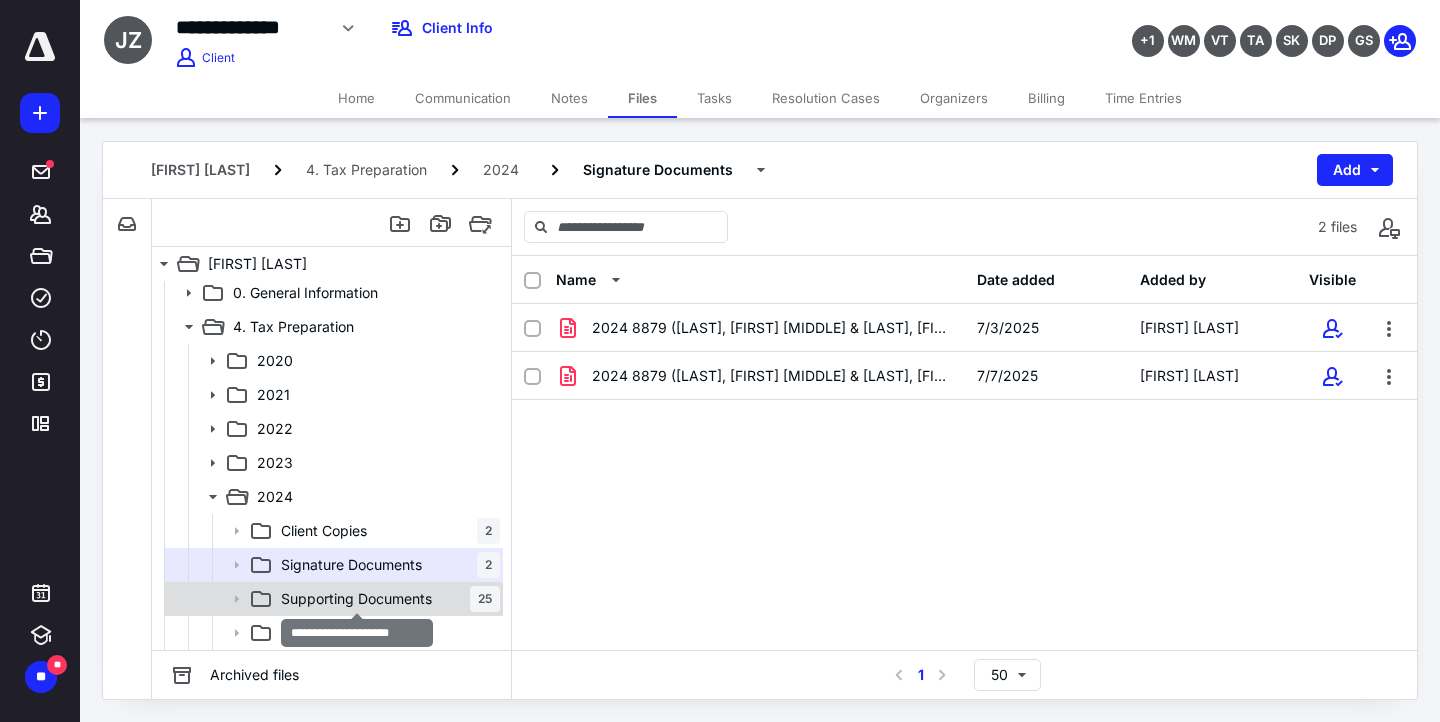 click on "Supporting Documents" at bounding box center [356, 599] 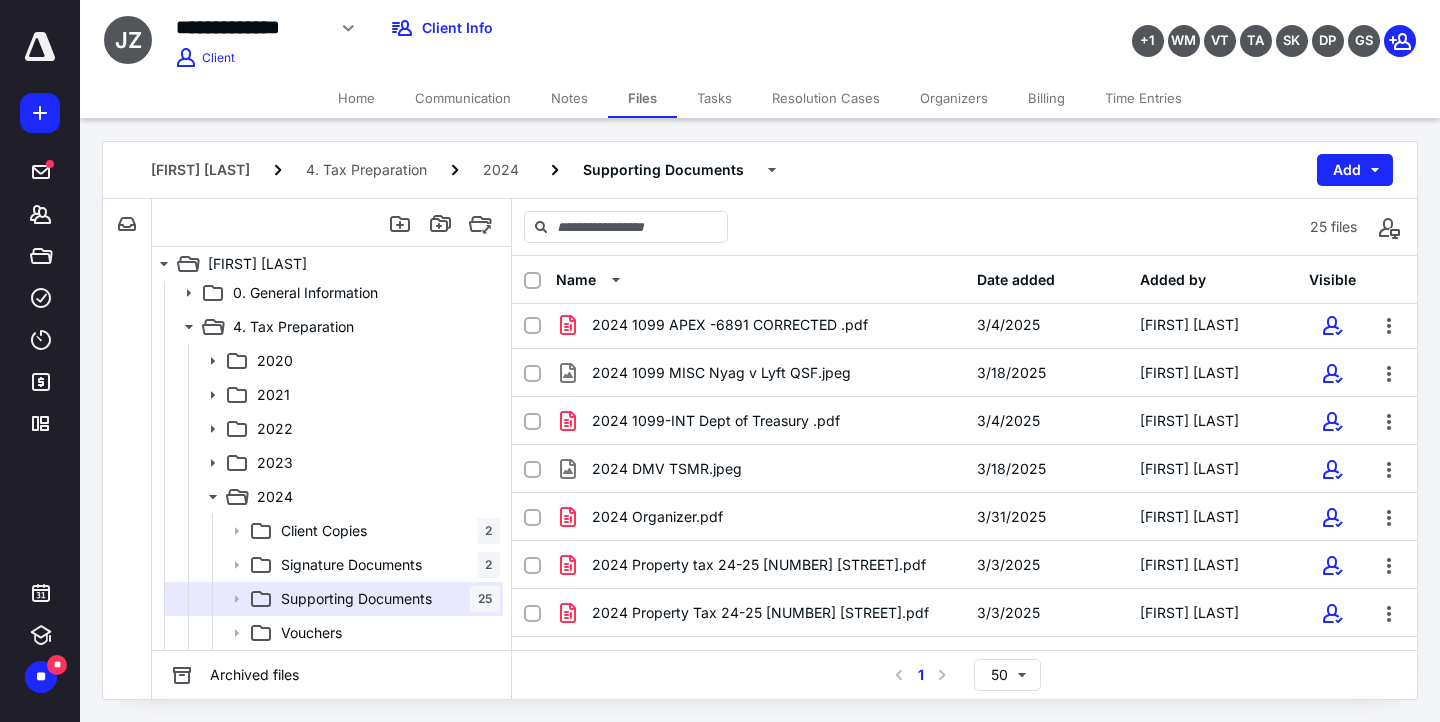 scroll, scrollTop: 854, scrollLeft: 0, axis: vertical 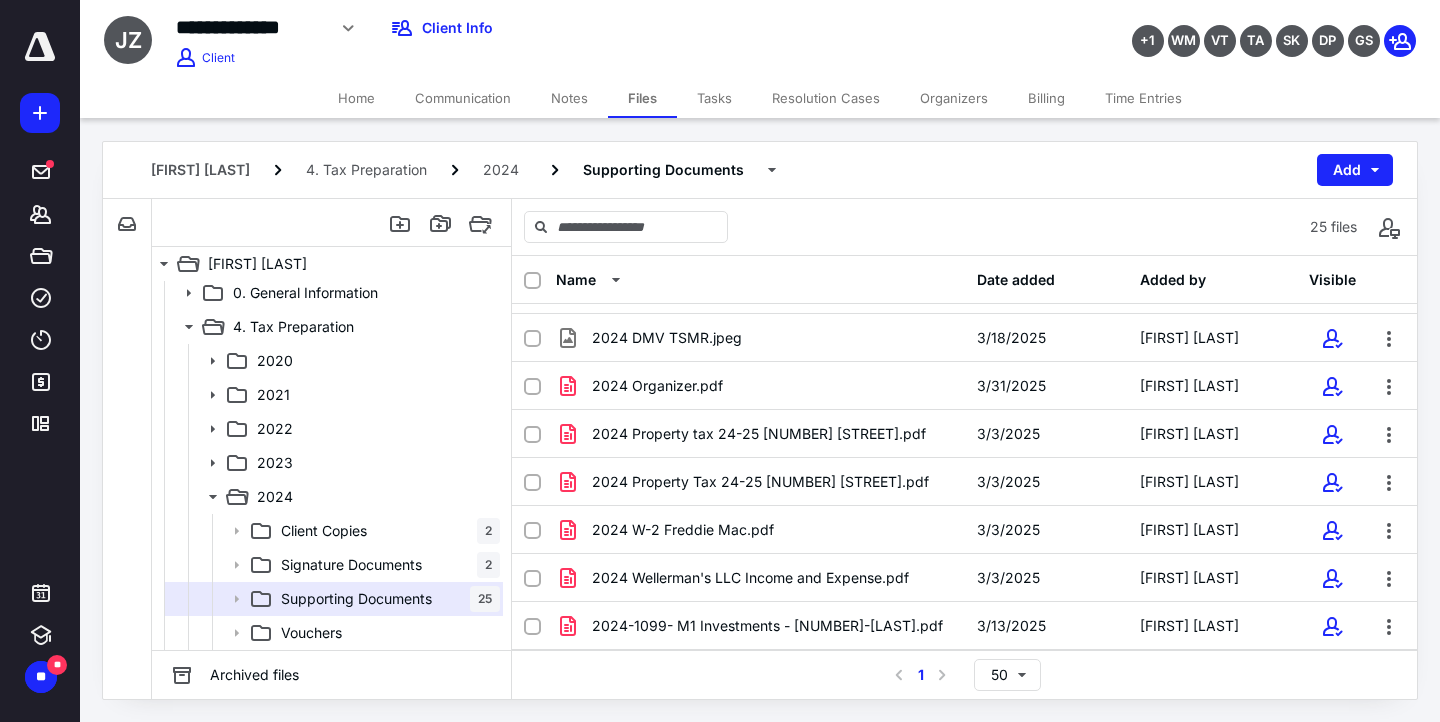 click on "Tasks" at bounding box center [714, 98] 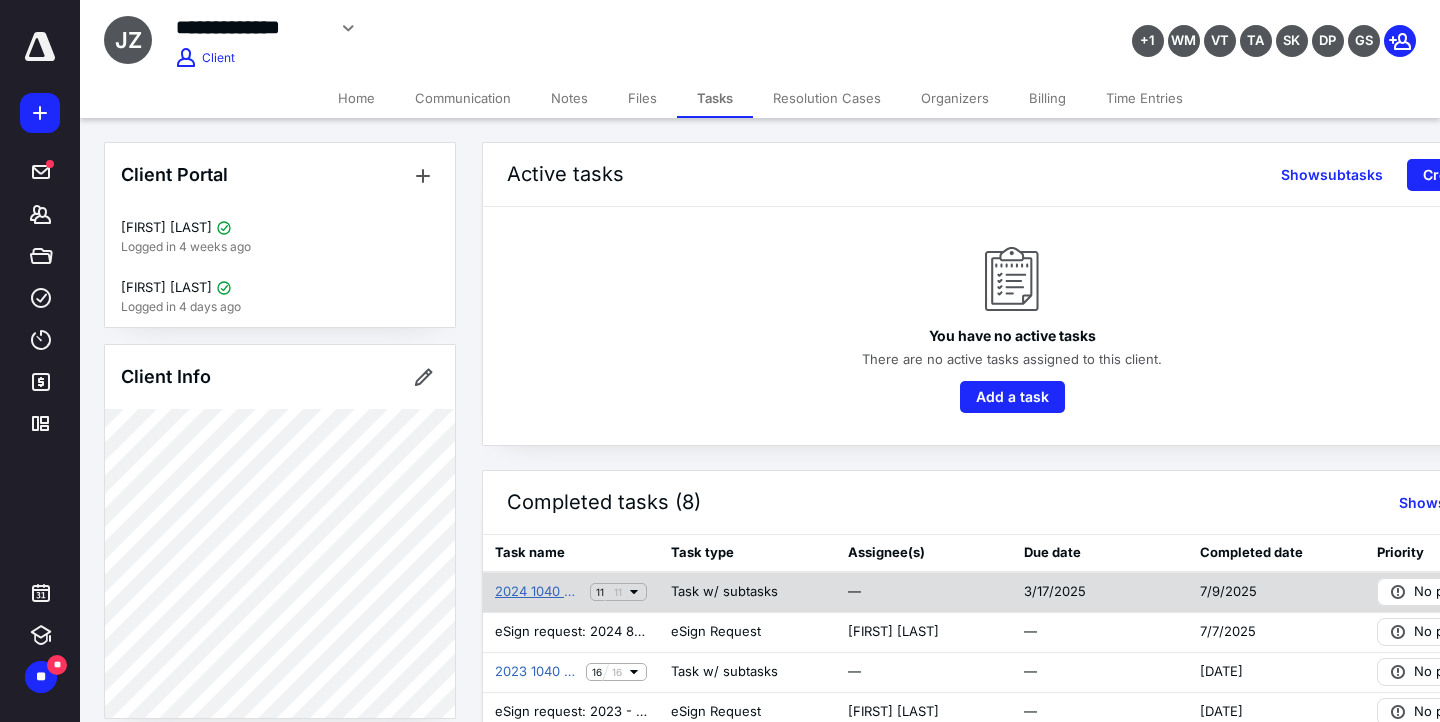 click on "2024 1040 Return" at bounding box center [538, 592] 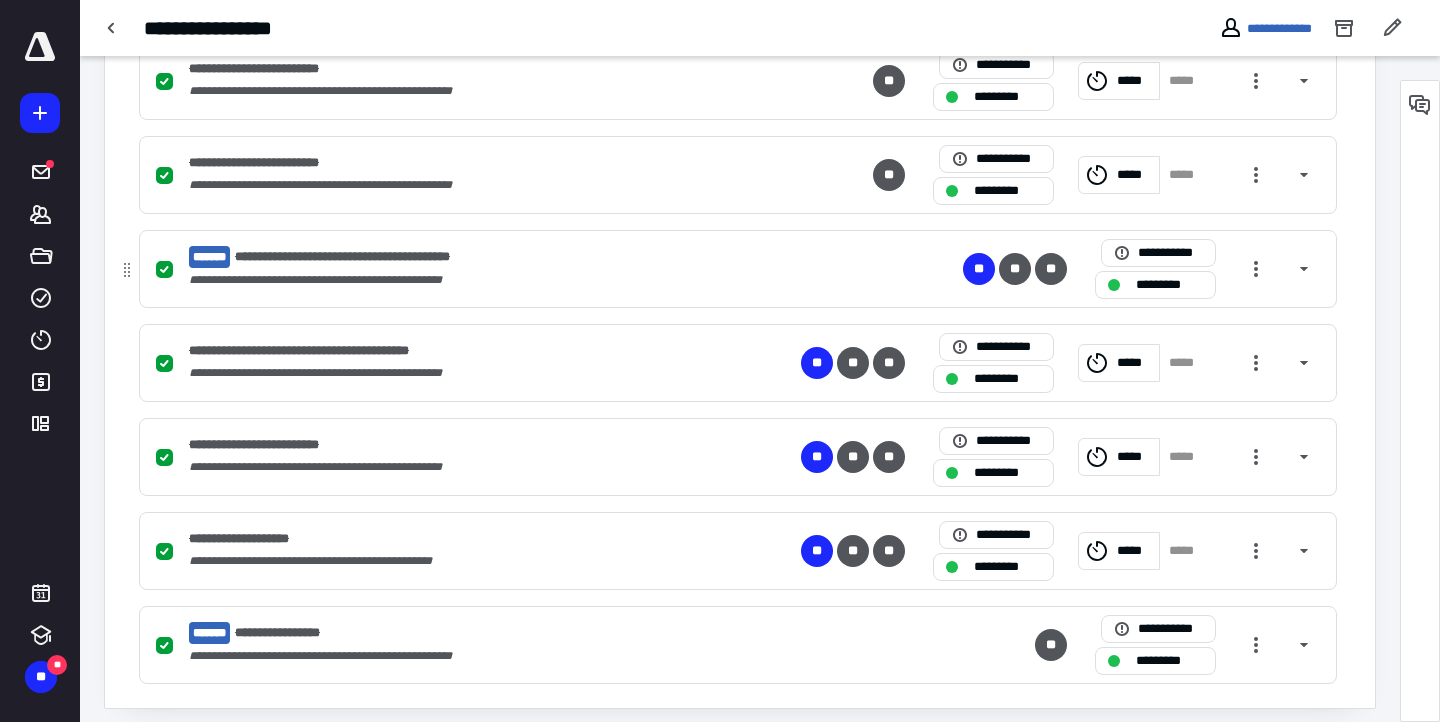 scroll, scrollTop: 923, scrollLeft: 0, axis: vertical 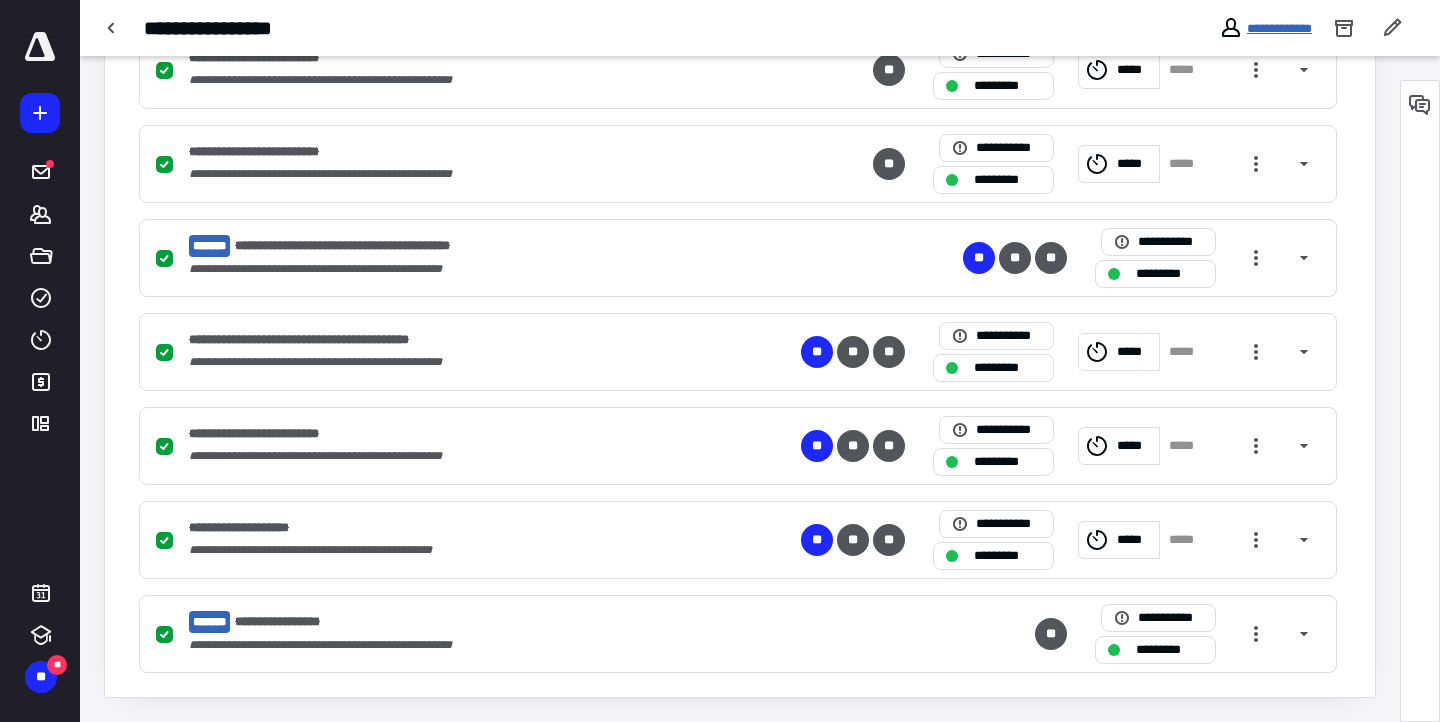 click on "**********" at bounding box center (1279, 28) 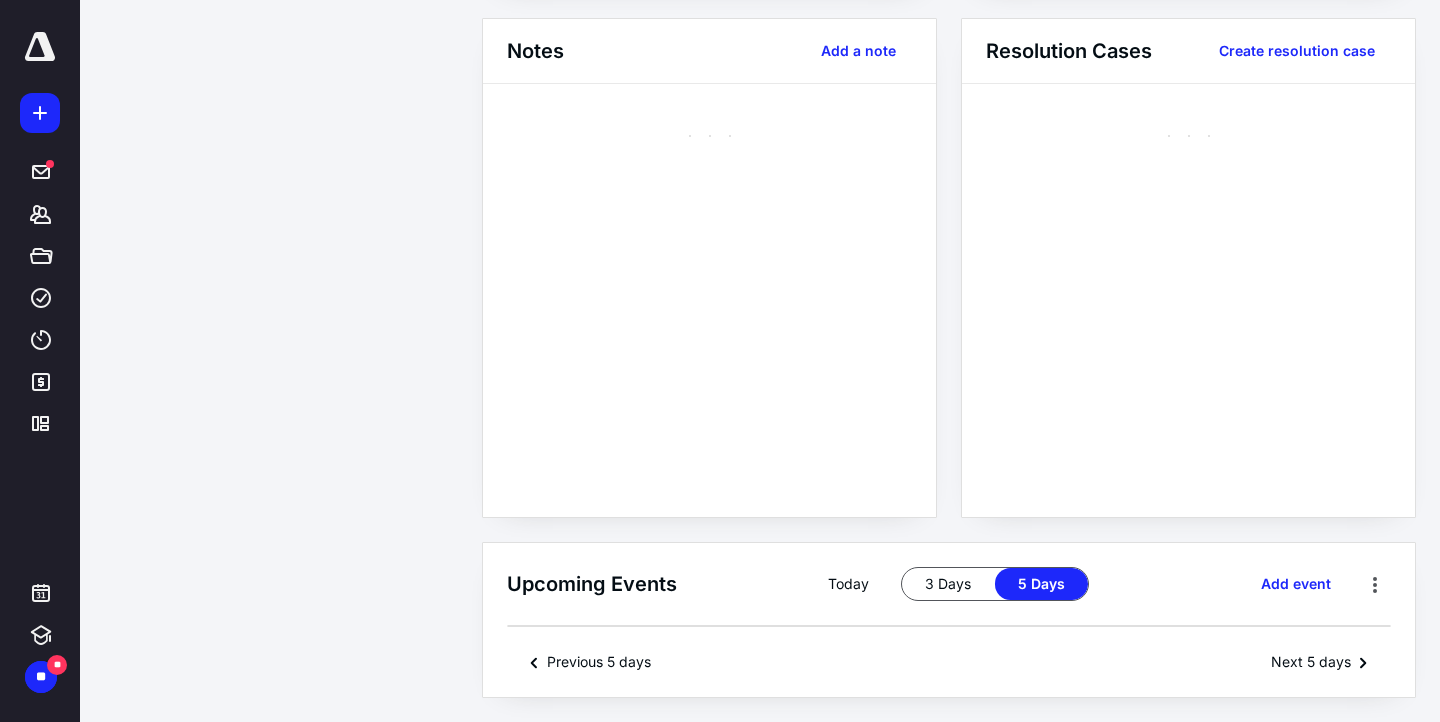 scroll, scrollTop: 0, scrollLeft: 0, axis: both 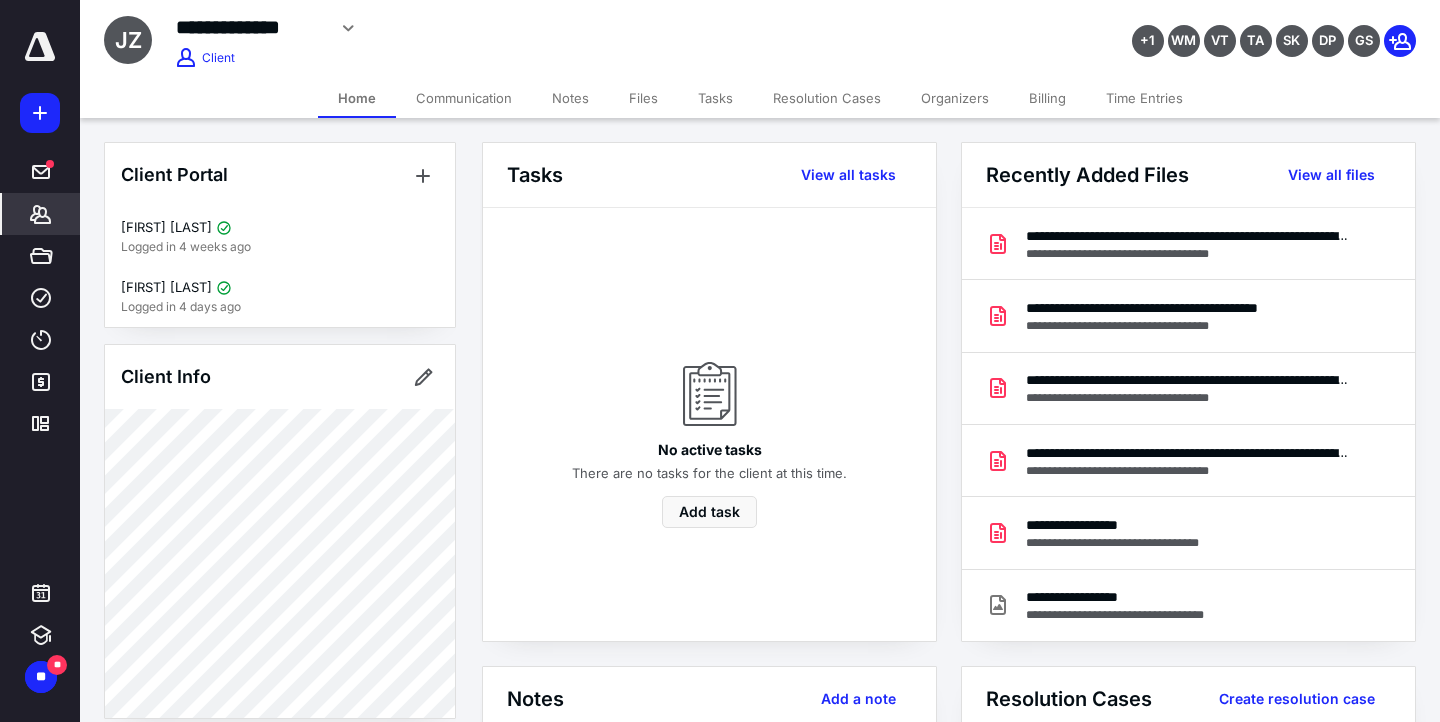 click on "Files" at bounding box center [643, 98] 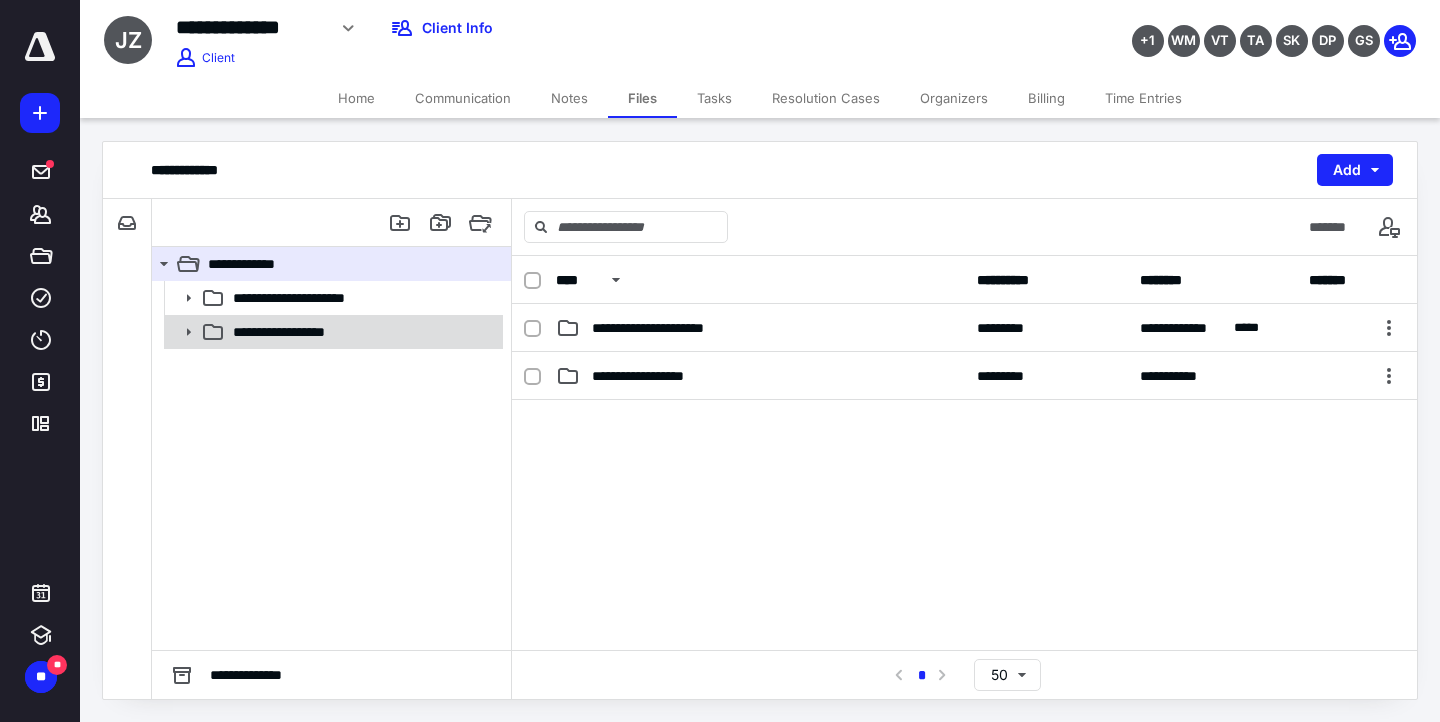 click 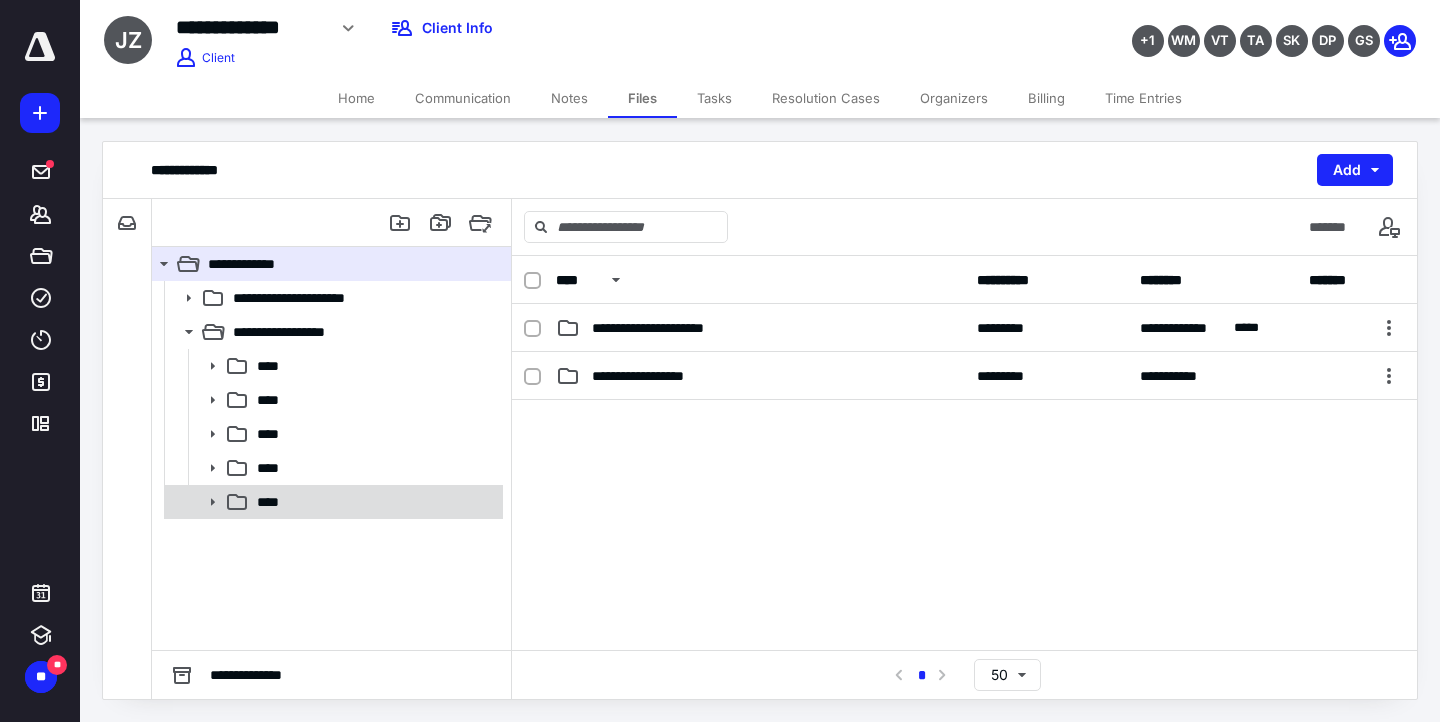 click 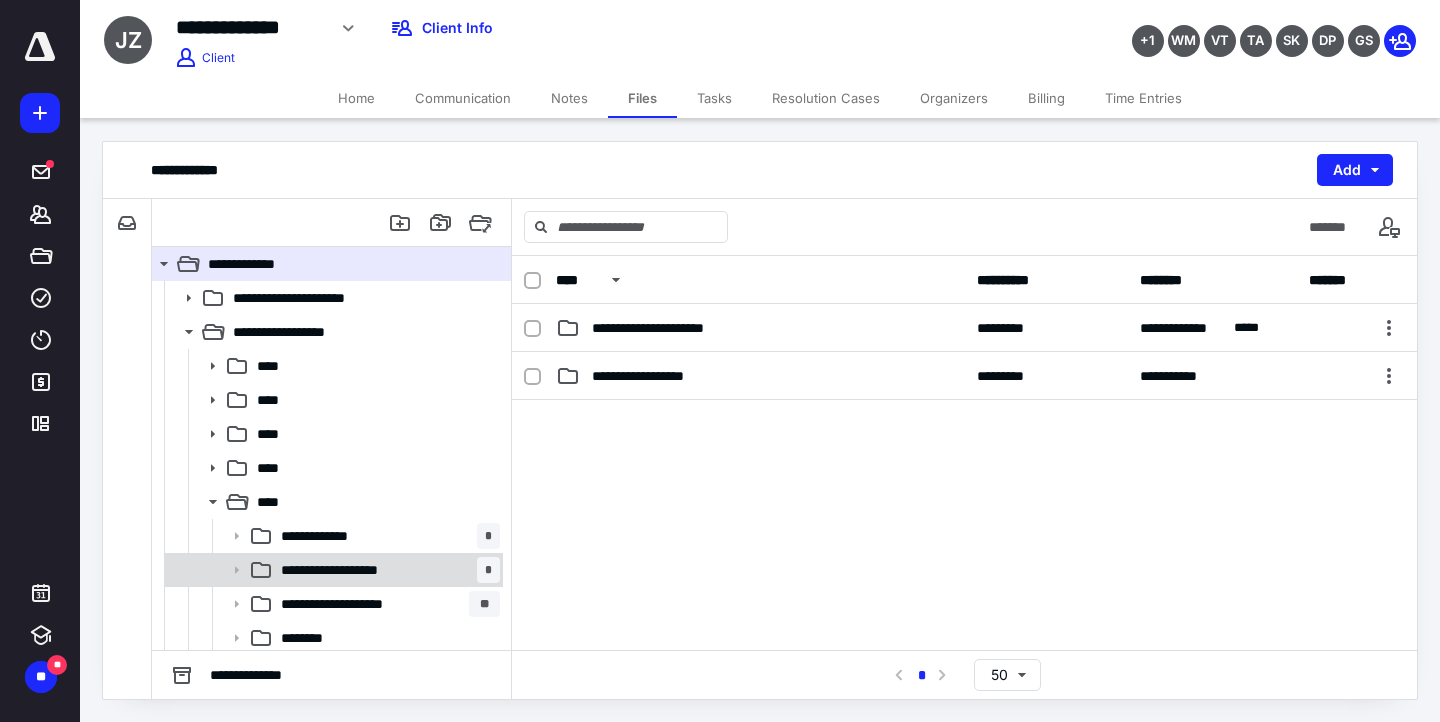 scroll, scrollTop: 5, scrollLeft: 0, axis: vertical 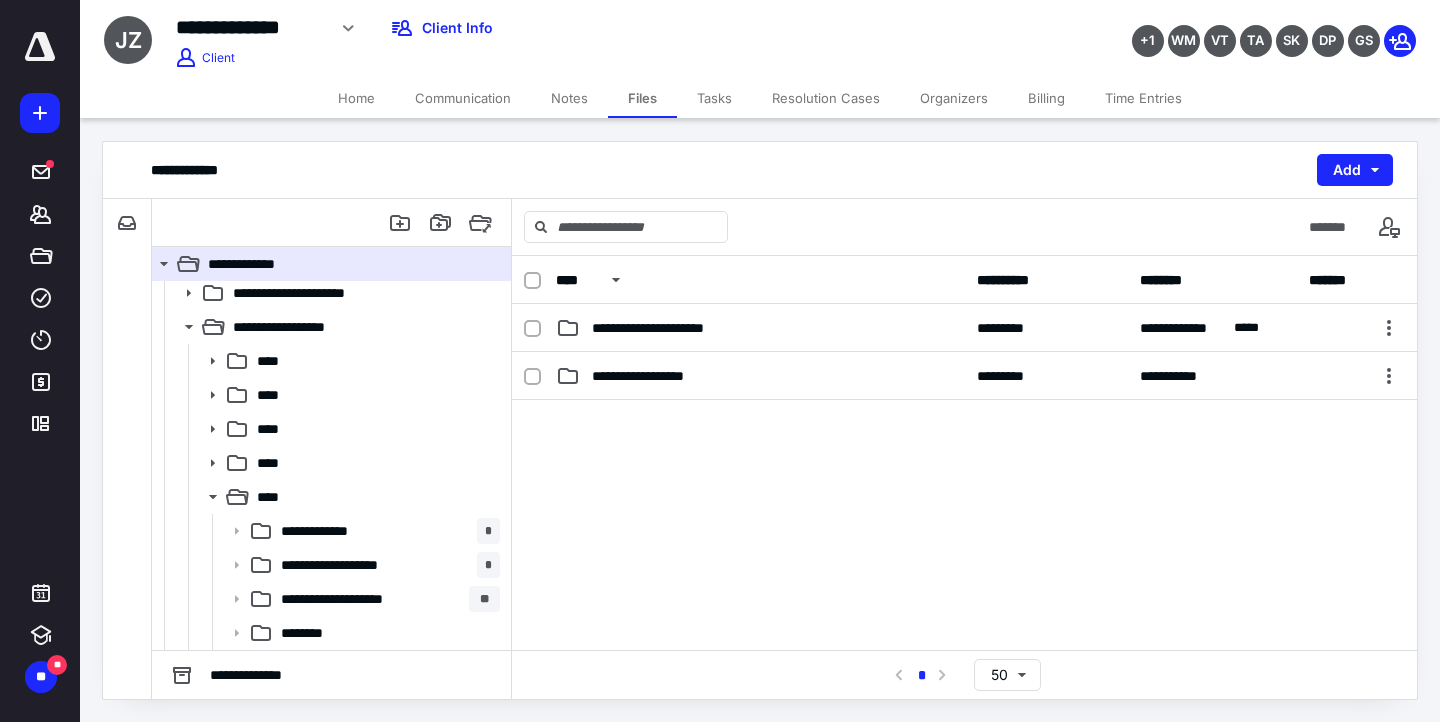 click on "Tasks" at bounding box center [714, 98] 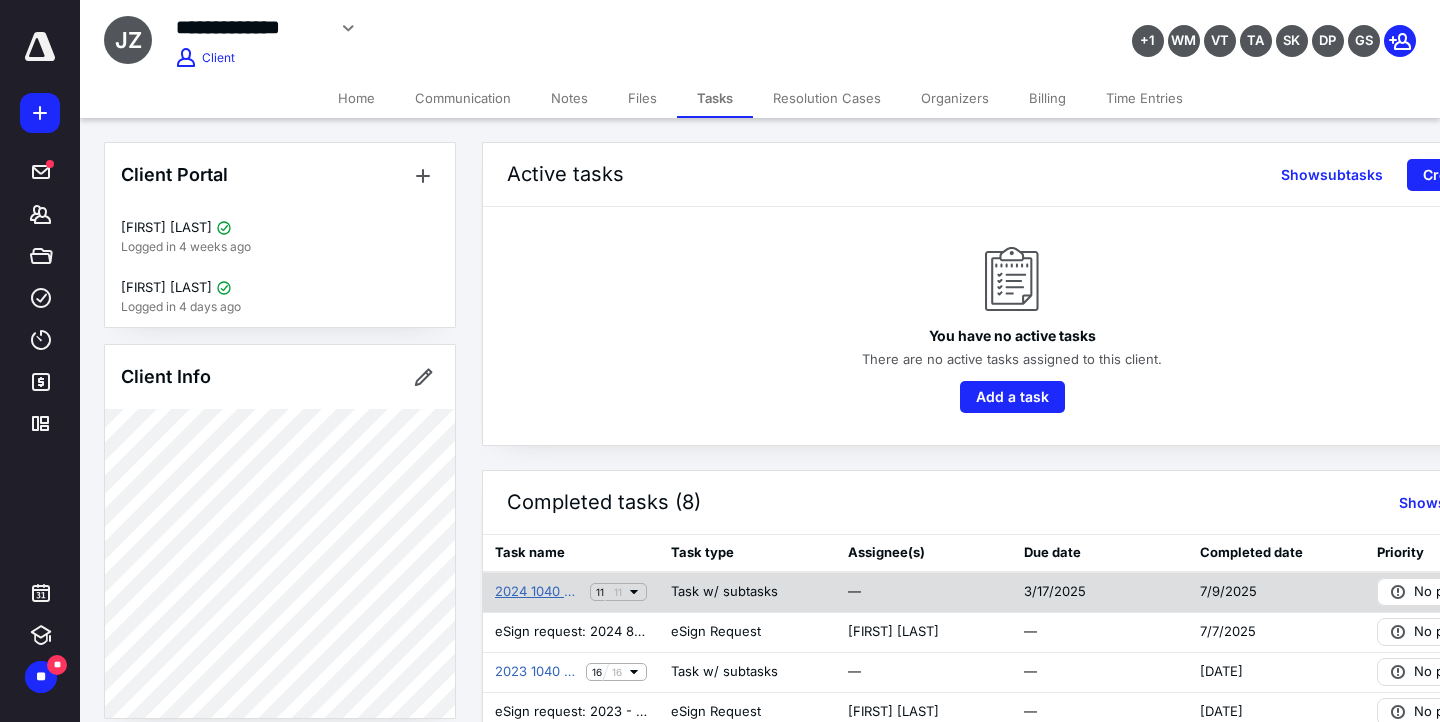 click on "2024 1040 Return" at bounding box center (538, 592) 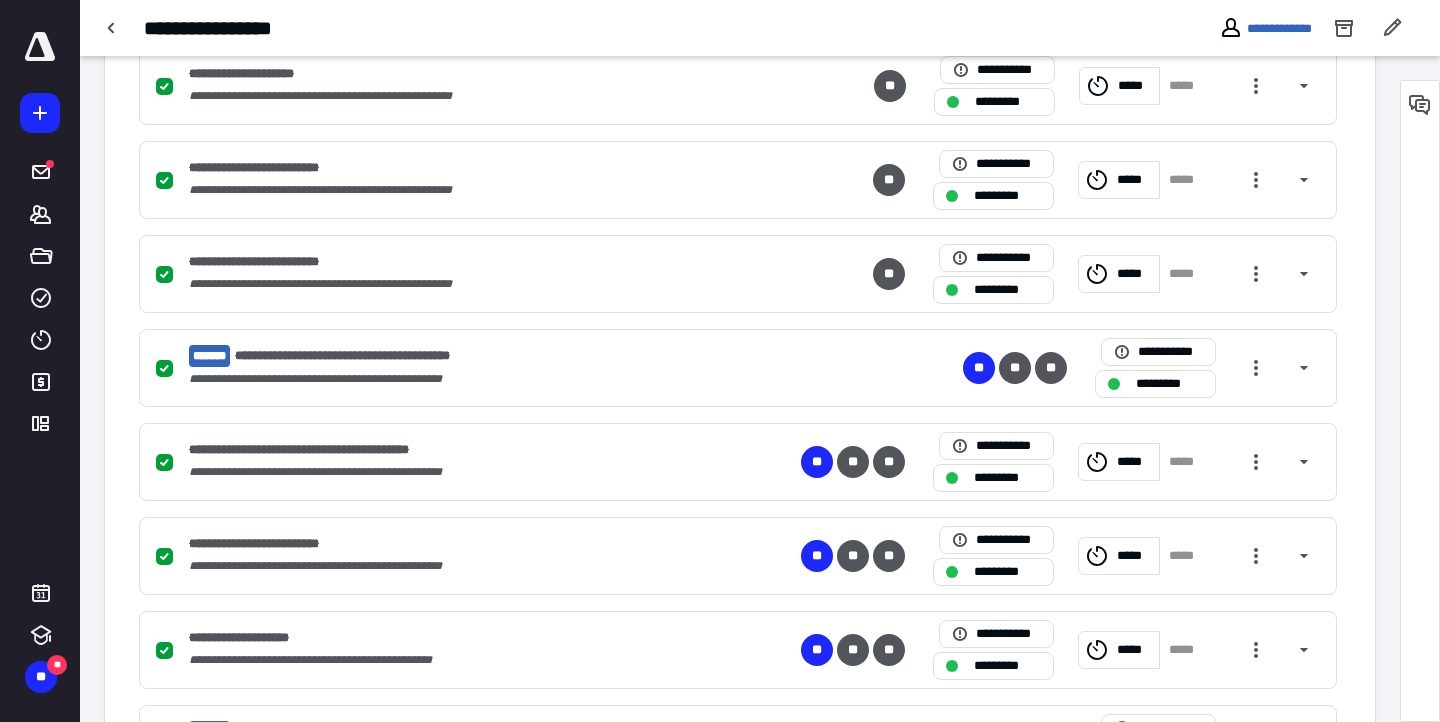 scroll, scrollTop: 923, scrollLeft: 0, axis: vertical 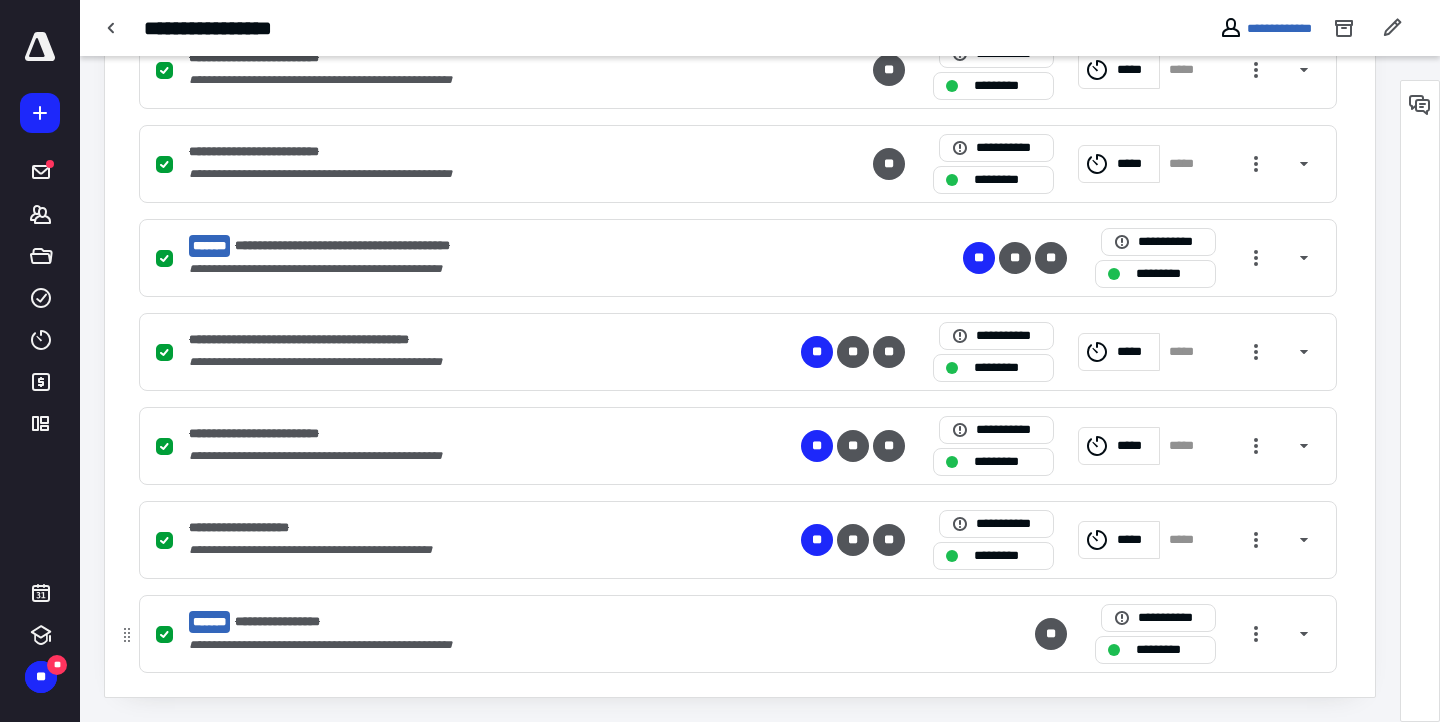 click on "**********" at bounding box center (475, 622) 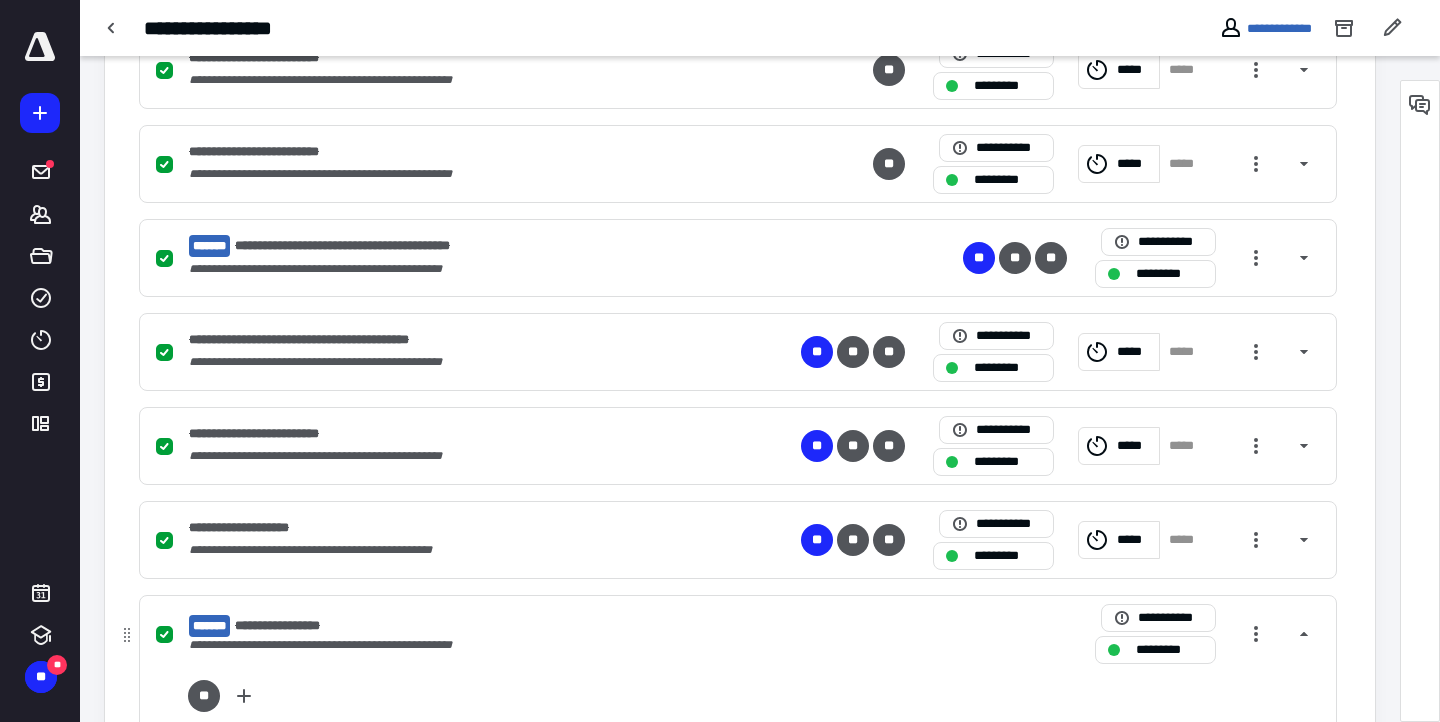 scroll, scrollTop: 47, scrollLeft: 0, axis: vertical 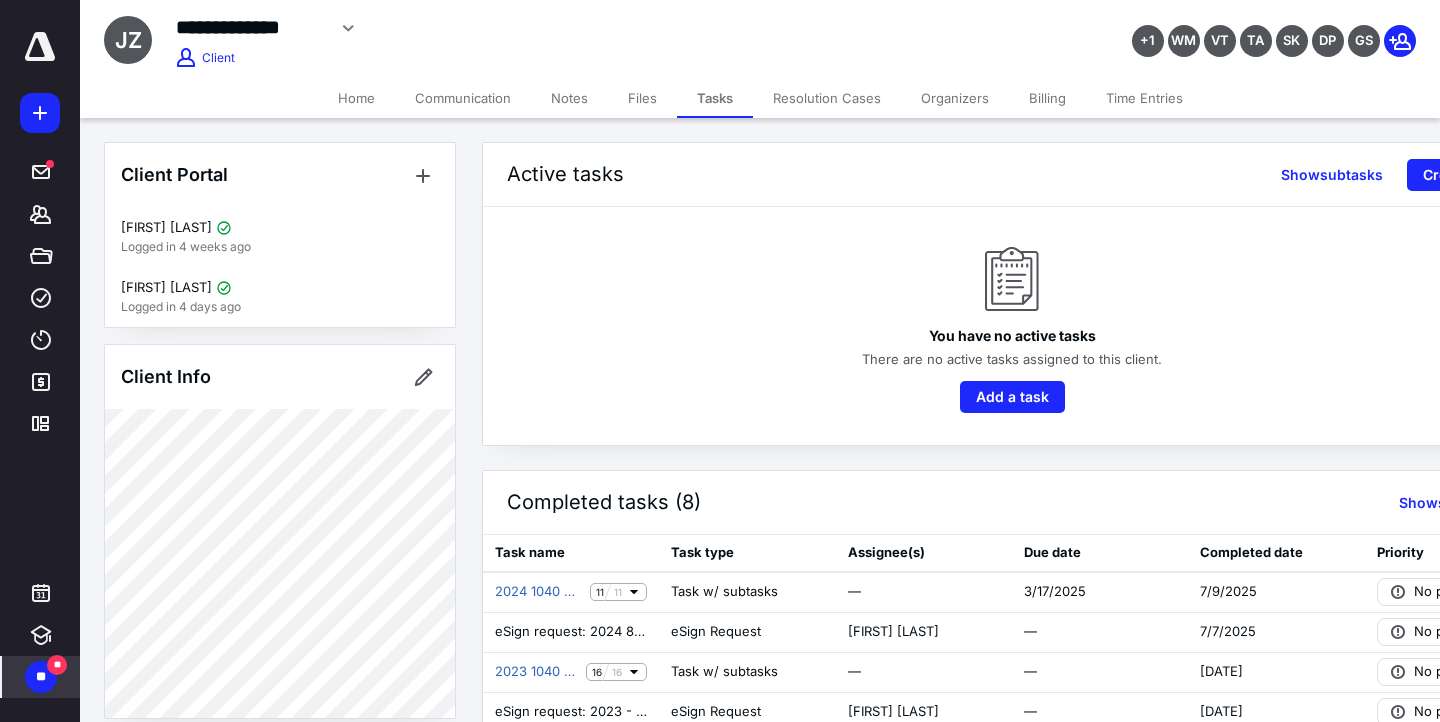 click on "** **" at bounding box center (41, 677) 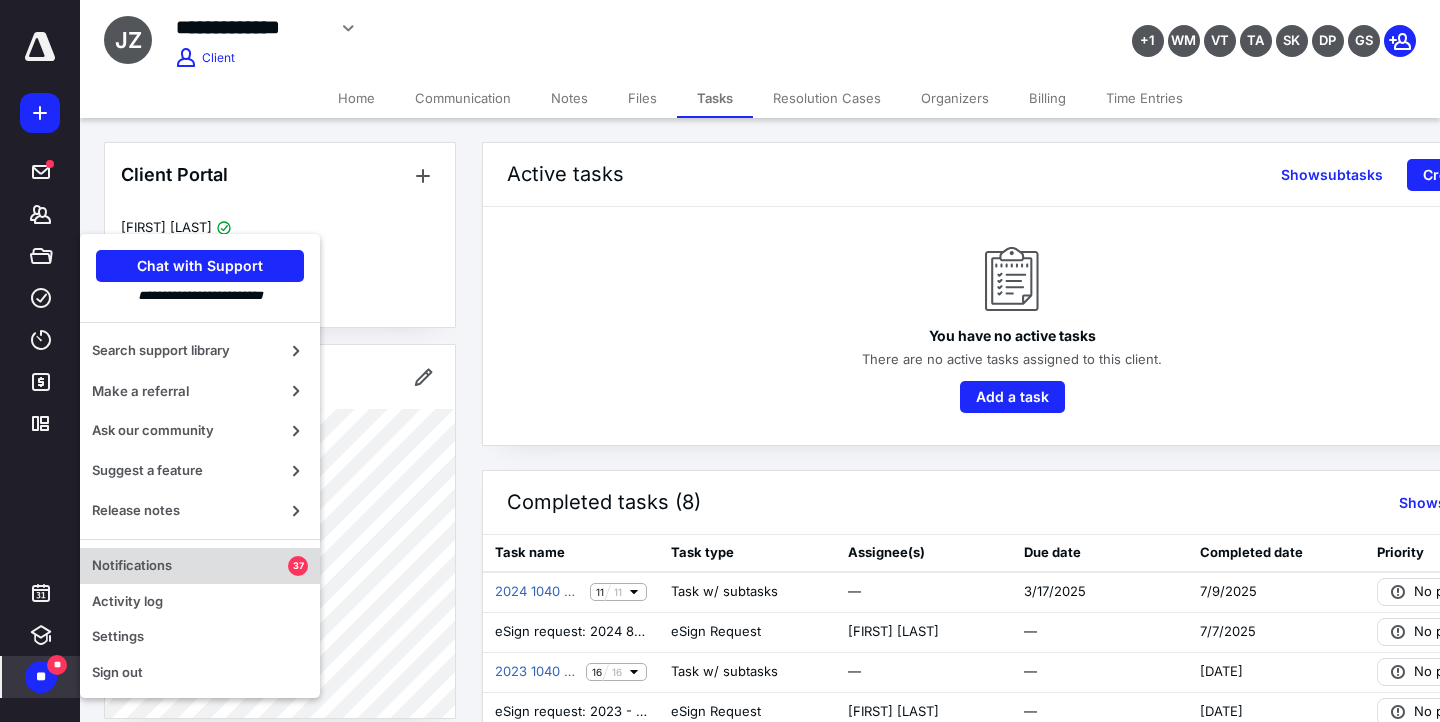 click on "Notifications" at bounding box center [190, 566] 